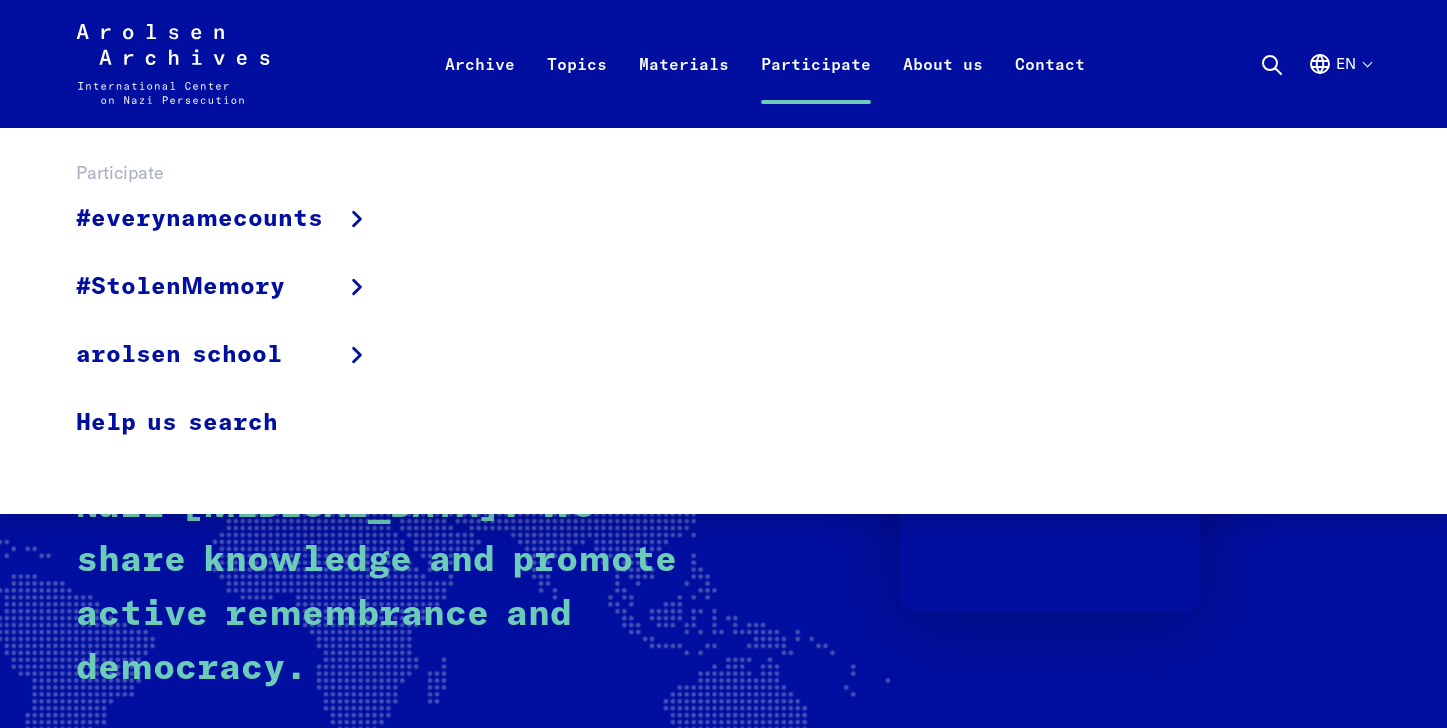 scroll, scrollTop: 0, scrollLeft: 0, axis: both 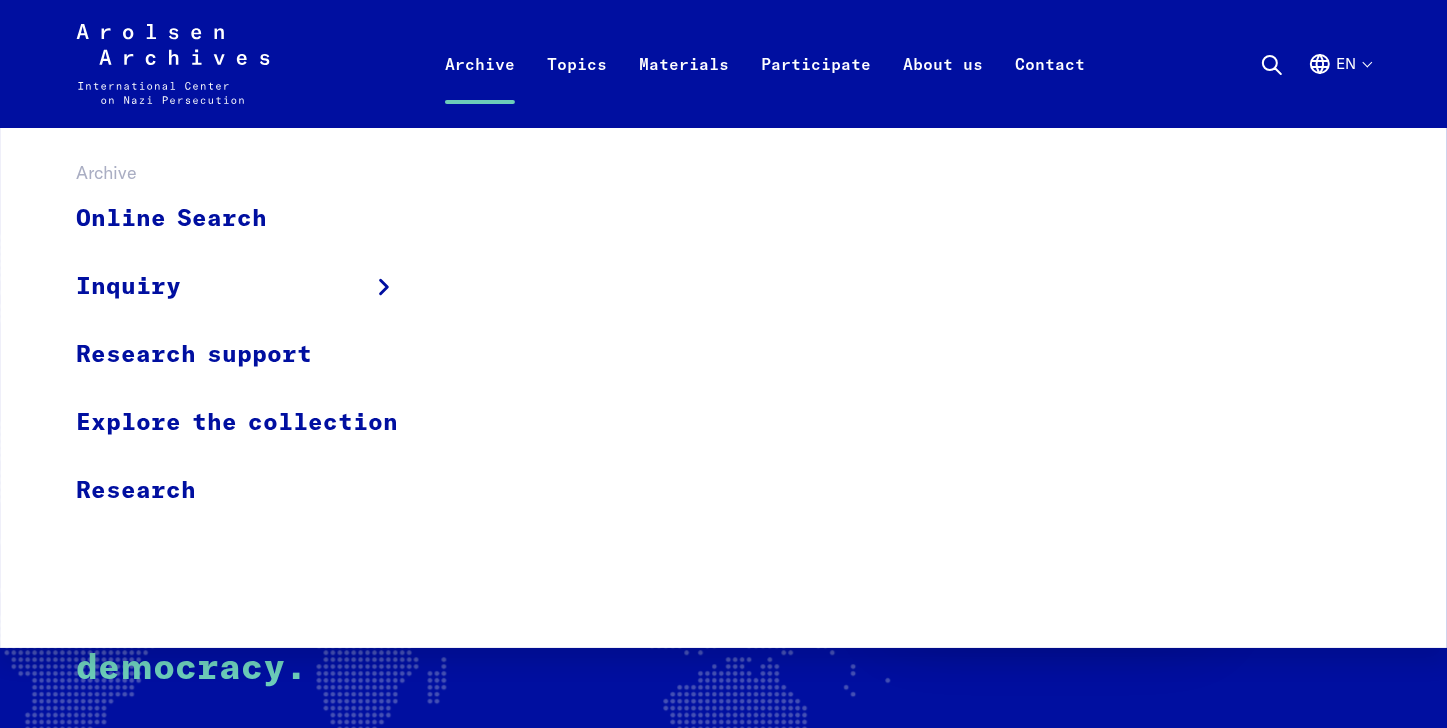 click on "Archive" at bounding box center [480, 88] 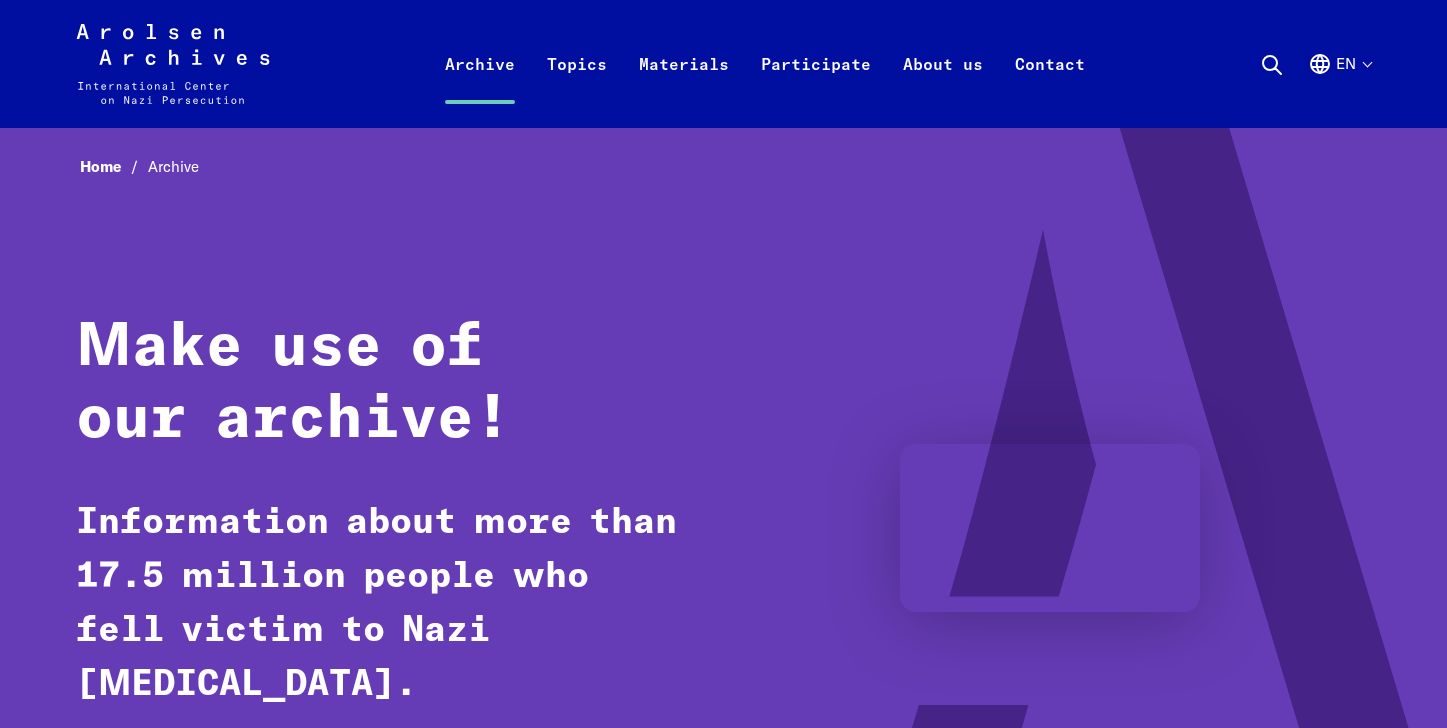 scroll, scrollTop: 0, scrollLeft: 0, axis: both 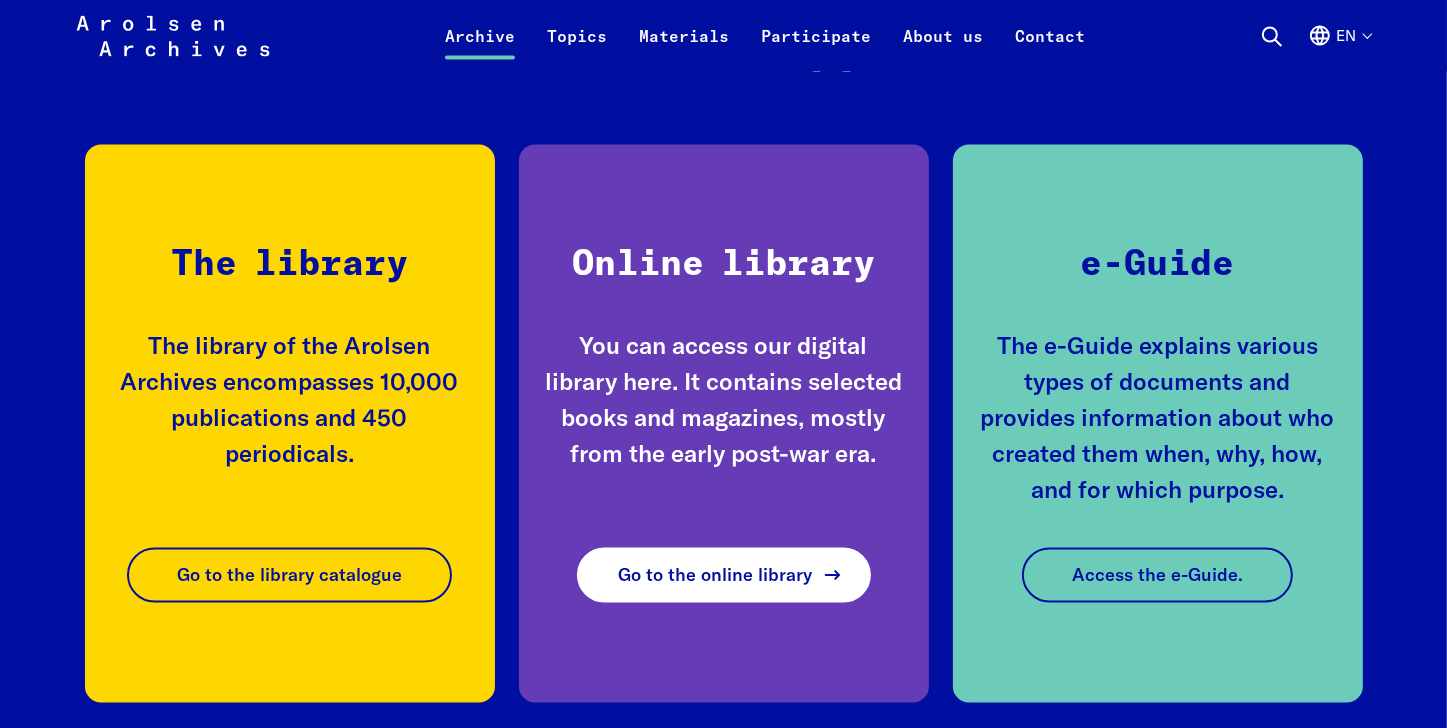 click on "Go to the online library" at bounding box center (724, 575) 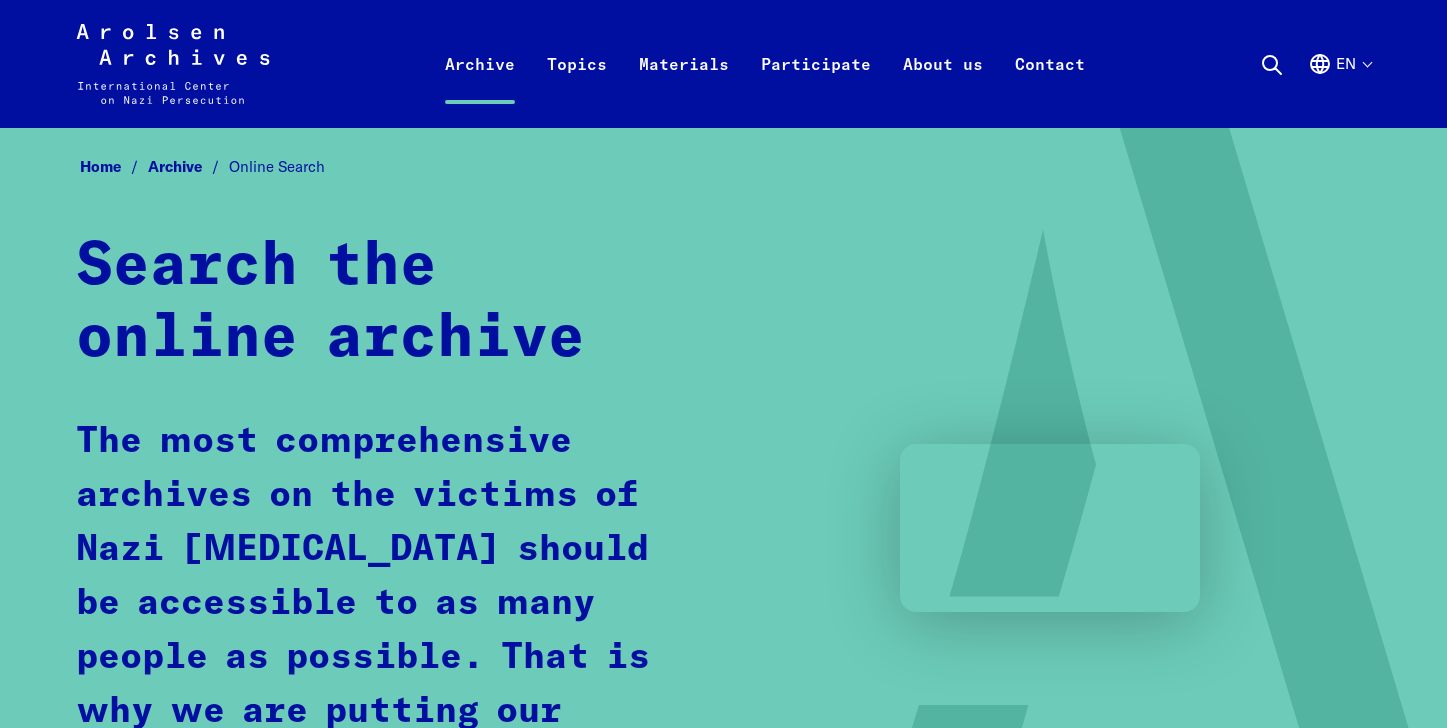 scroll, scrollTop: 0, scrollLeft: 0, axis: both 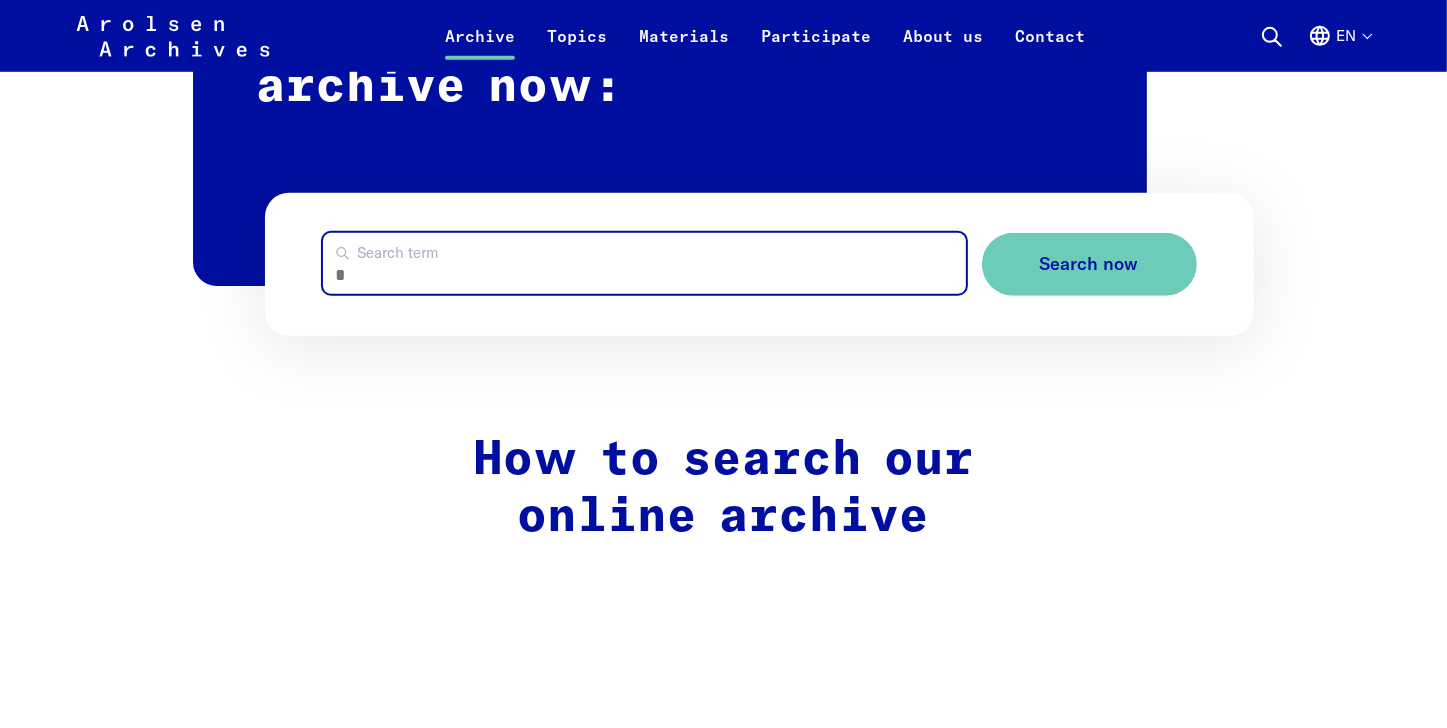 click on "Search term" at bounding box center [644, 263] 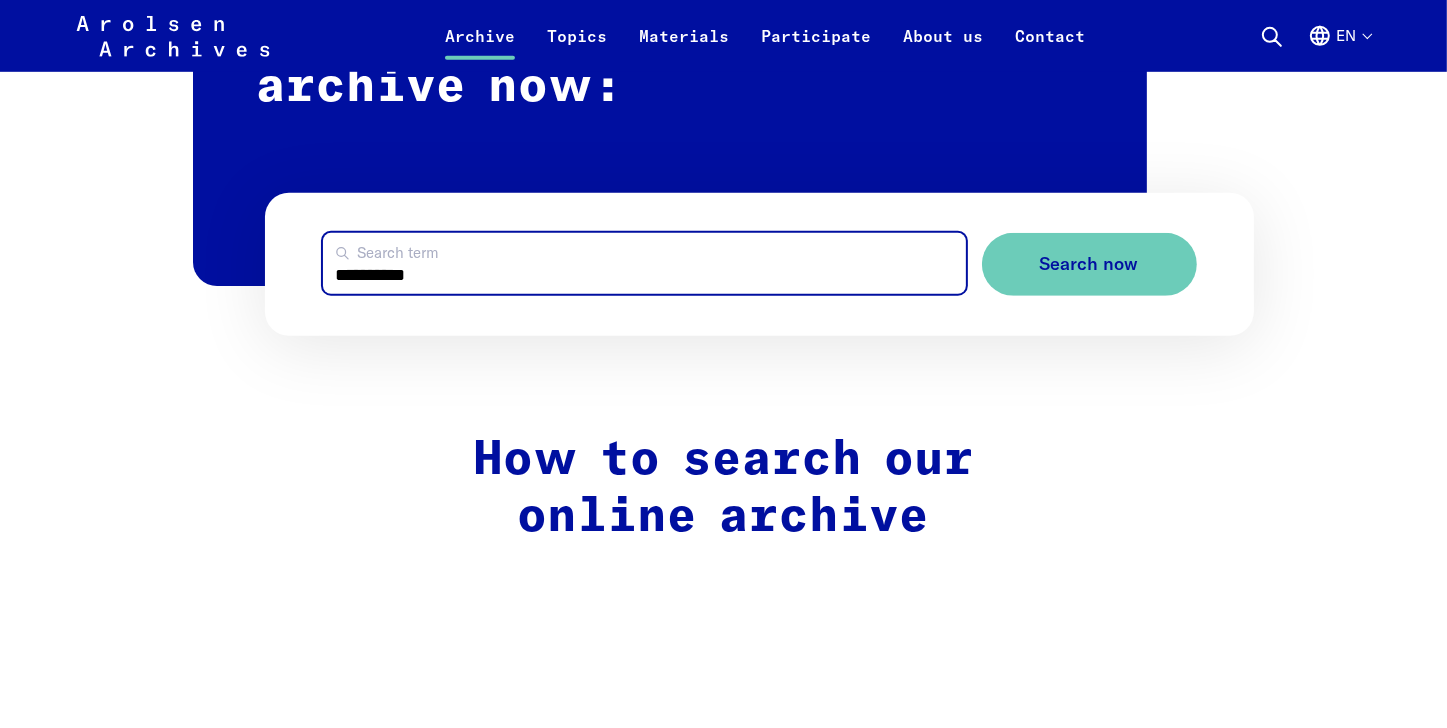 type on "**********" 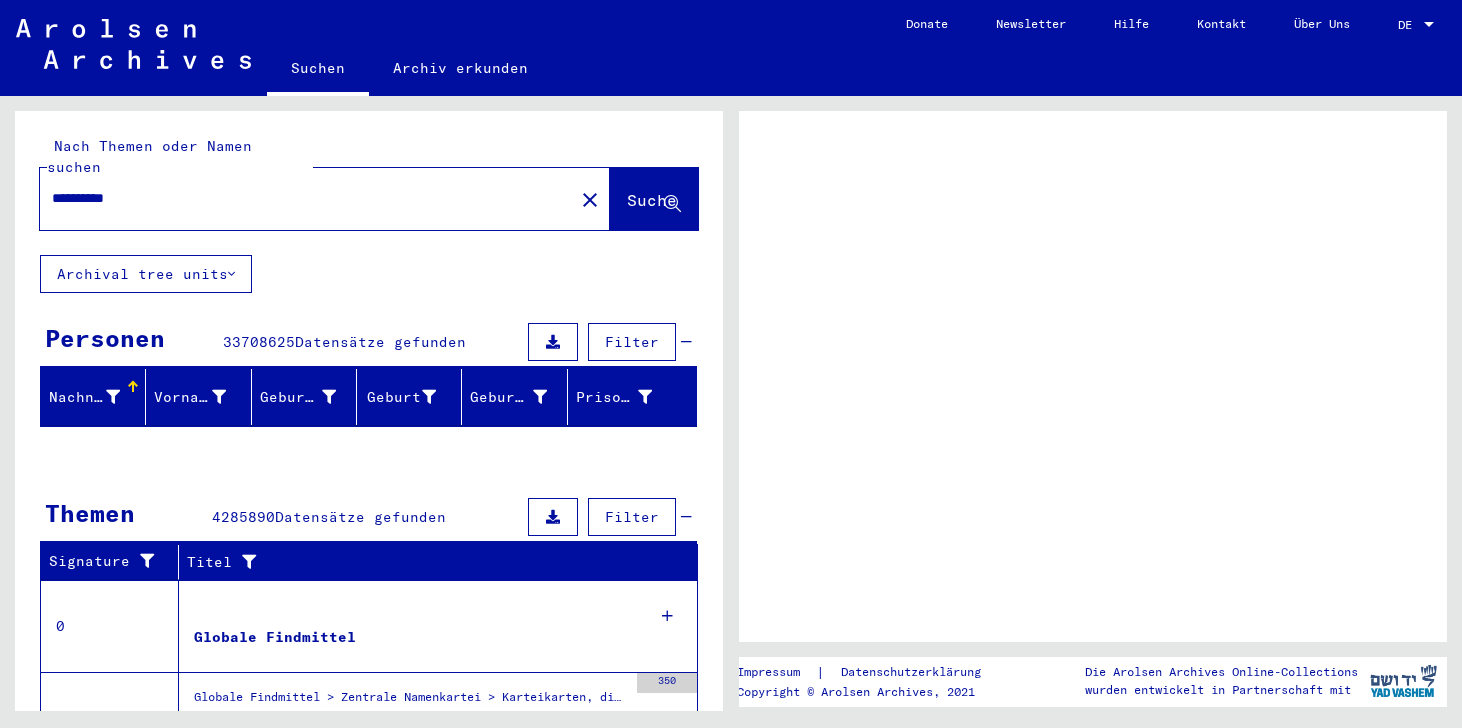 scroll, scrollTop: 0, scrollLeft: 0, axis: both 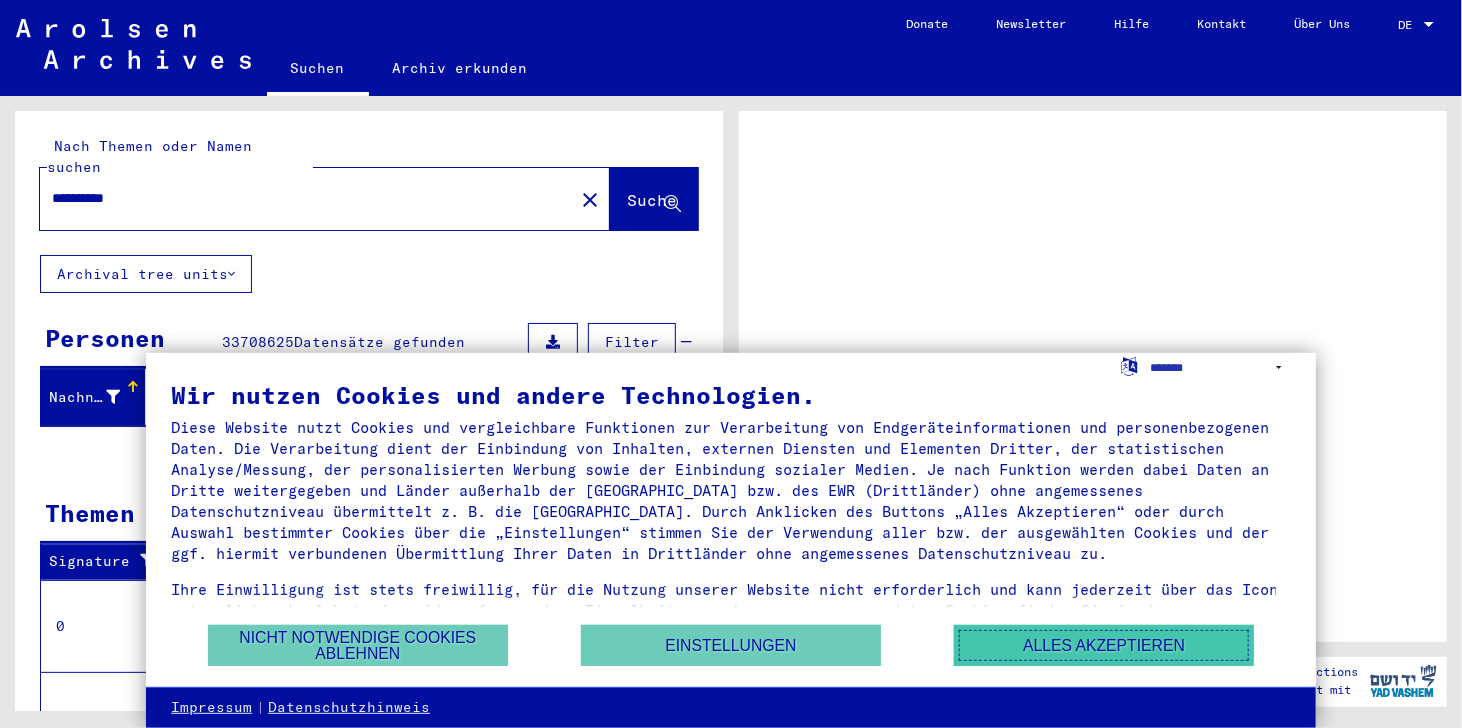 click on "Alles akzeptieren" at bounding box center [1104, 645] 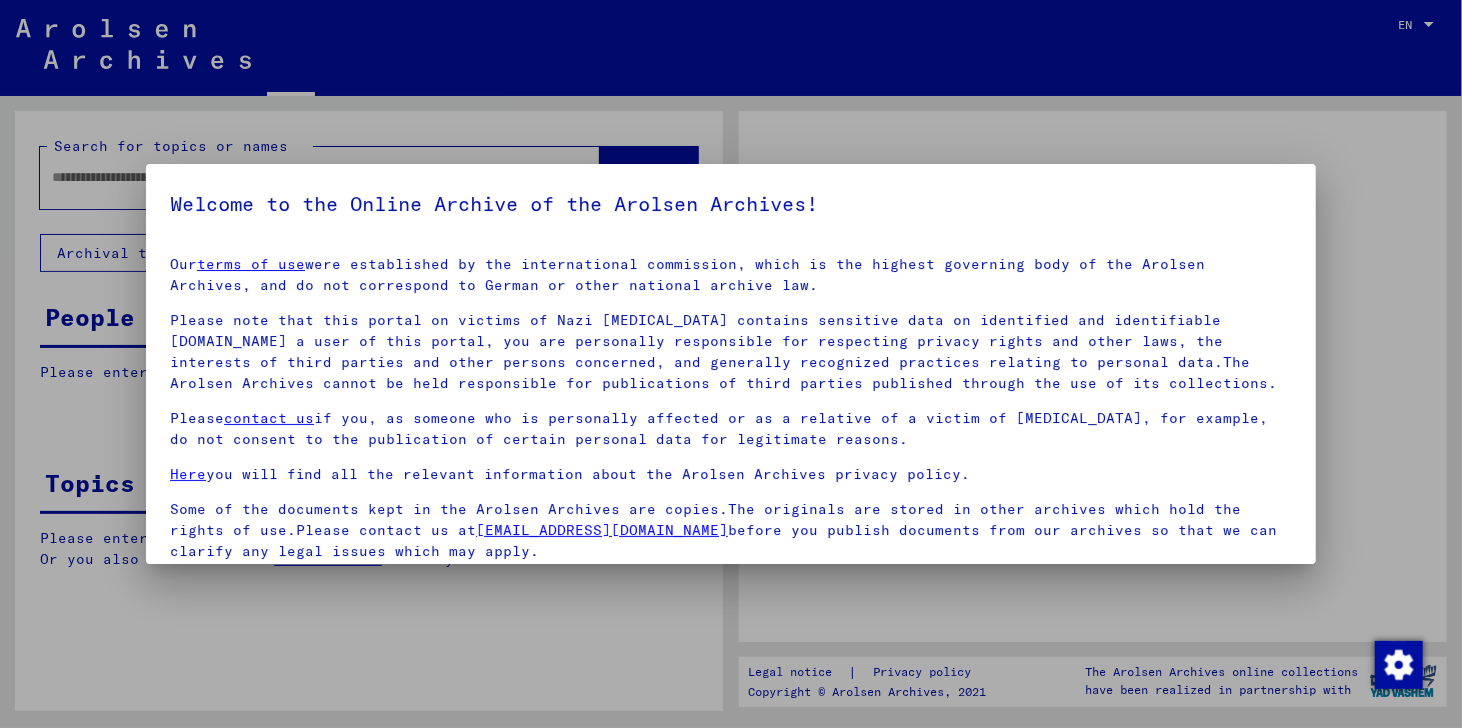 type on "**********" 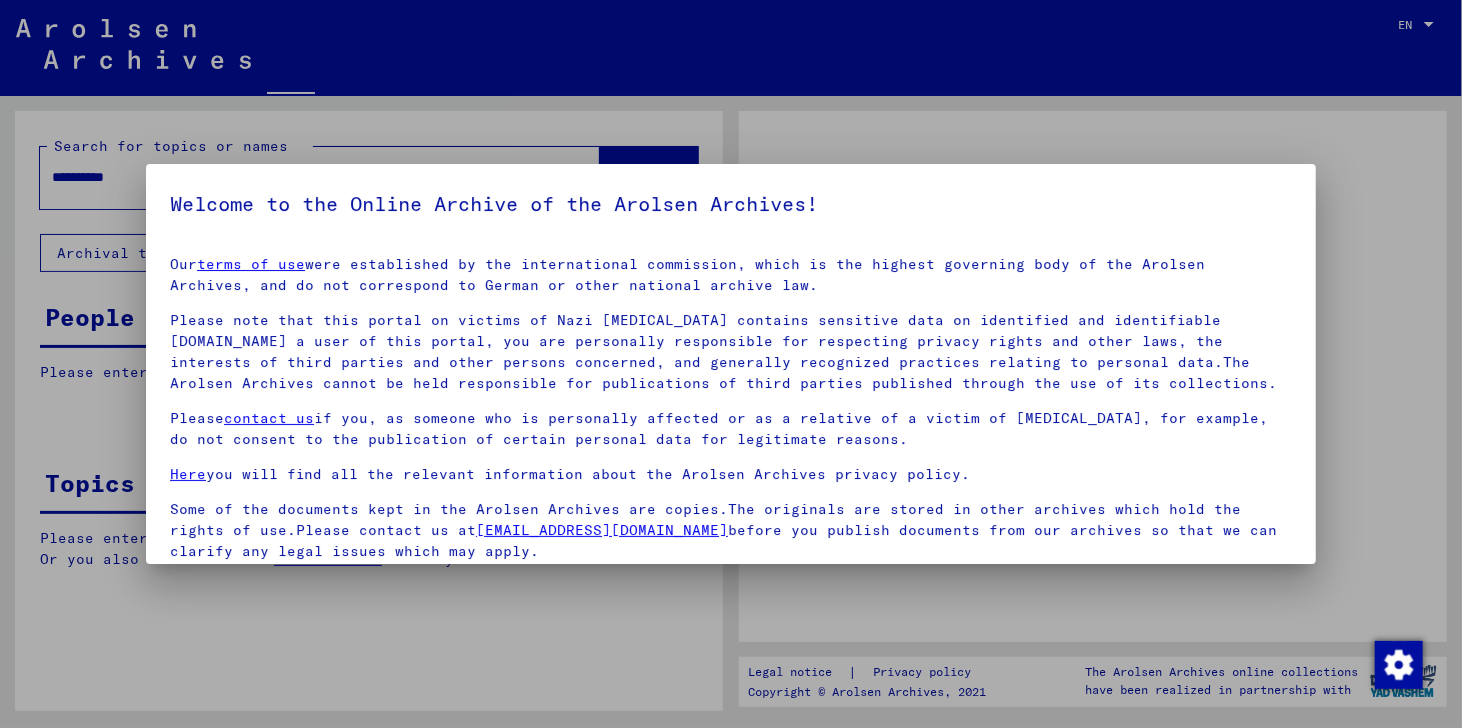 click on "Welcome to the Online Archive of the Arolsen Archives! Our  terms of use  were established by the international commission, which is the highest governing body of the Arolsen Archives, and do not correspond to German or other national archive law. Please note that this portal on victims of Nazi [MEDICAL_DATA] contains sensitive data on identified and identifiable [DOMAIN_NAME] a user of this portal, you are personally responsible for respecting privacy rights and other laws, the interests of third parties and other persons concerned, and generally recognized practices relating to personal data.The Arolsen Archives cannot be held responsible for publications of third parties published through the use of its collections. Please  contact us  if you, as someone who is personally affected or as a relative of a victim of [MEDICAL_DATA], for example, do not consent to the publication of certain personal data for legitimate reasons. Here  you will find all the relevant information about the Arolsen Archives privacy policy." at bounding box center (731, 364) 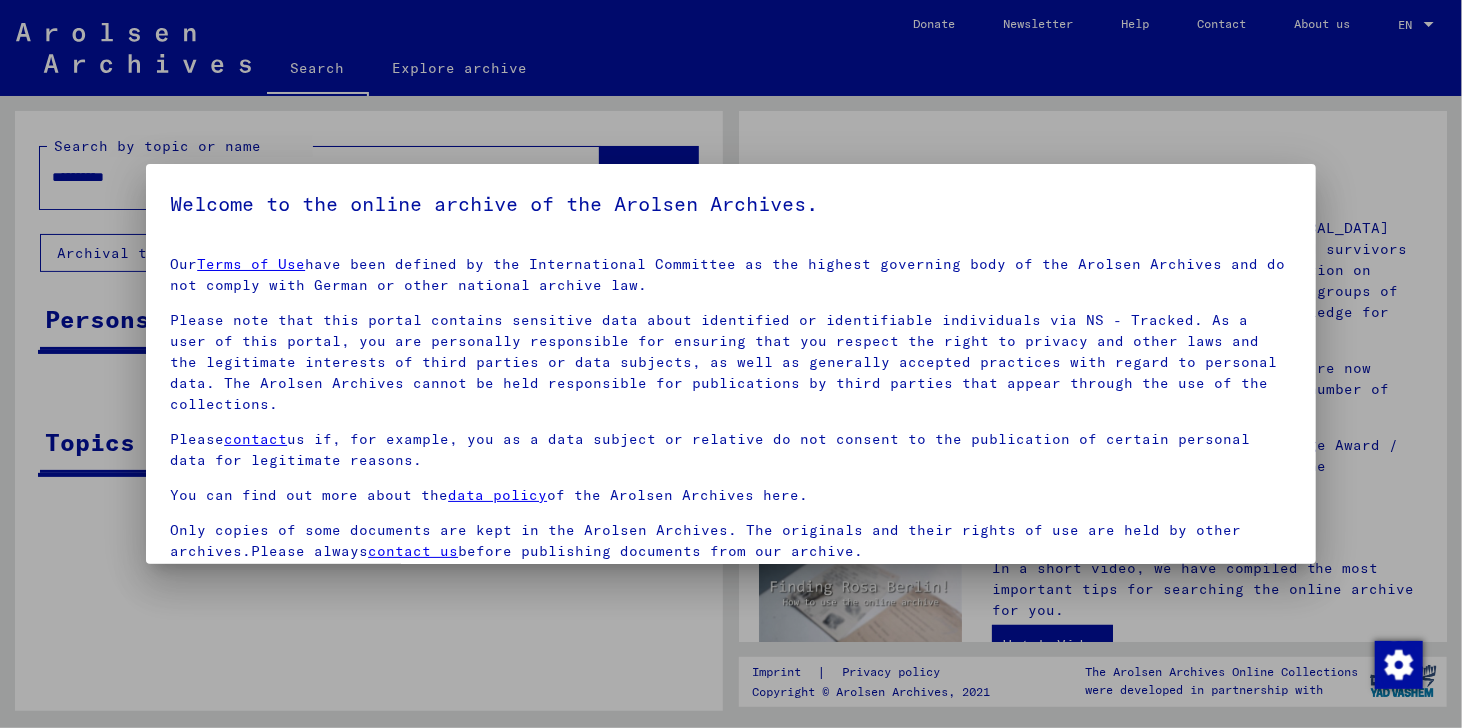 scroll, scrollTop: 155, scrollLeft: 0, axis: vertical 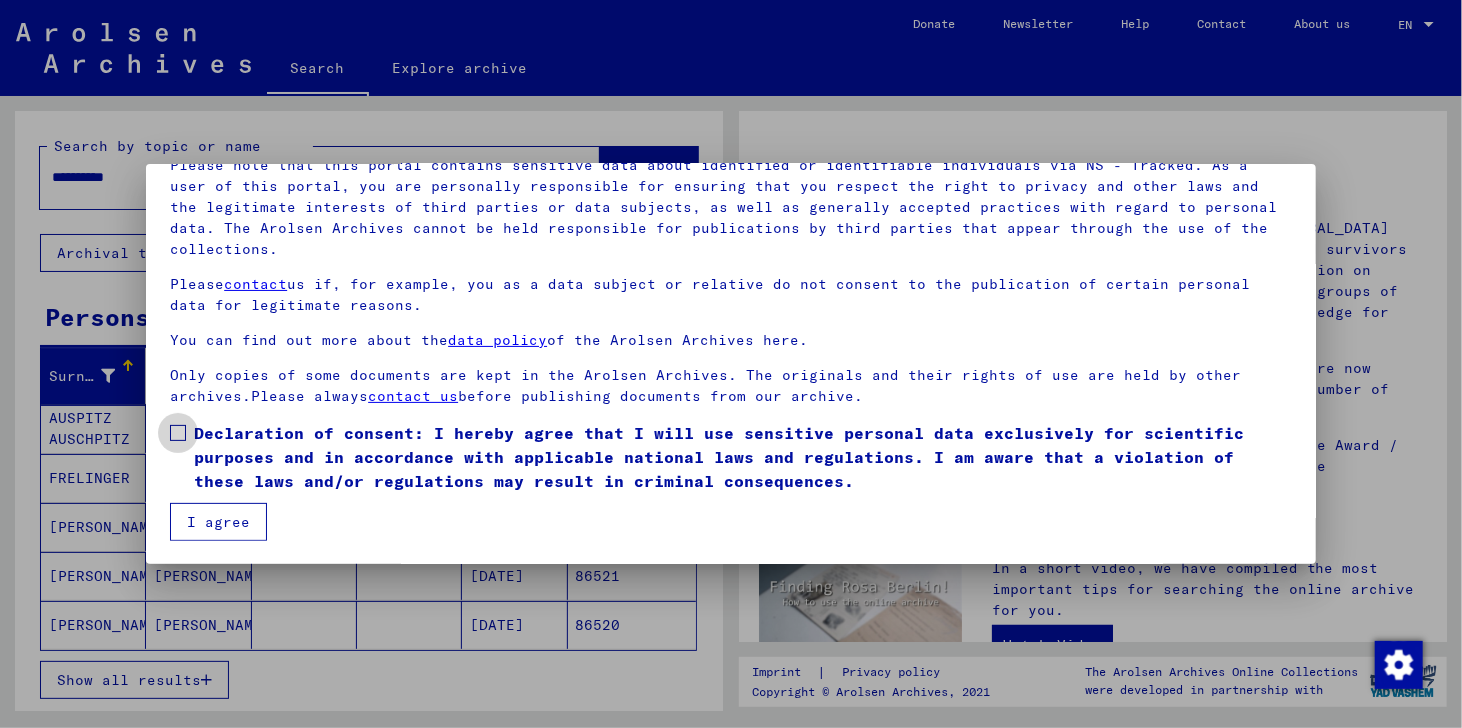click at bounding box center [178, 433] 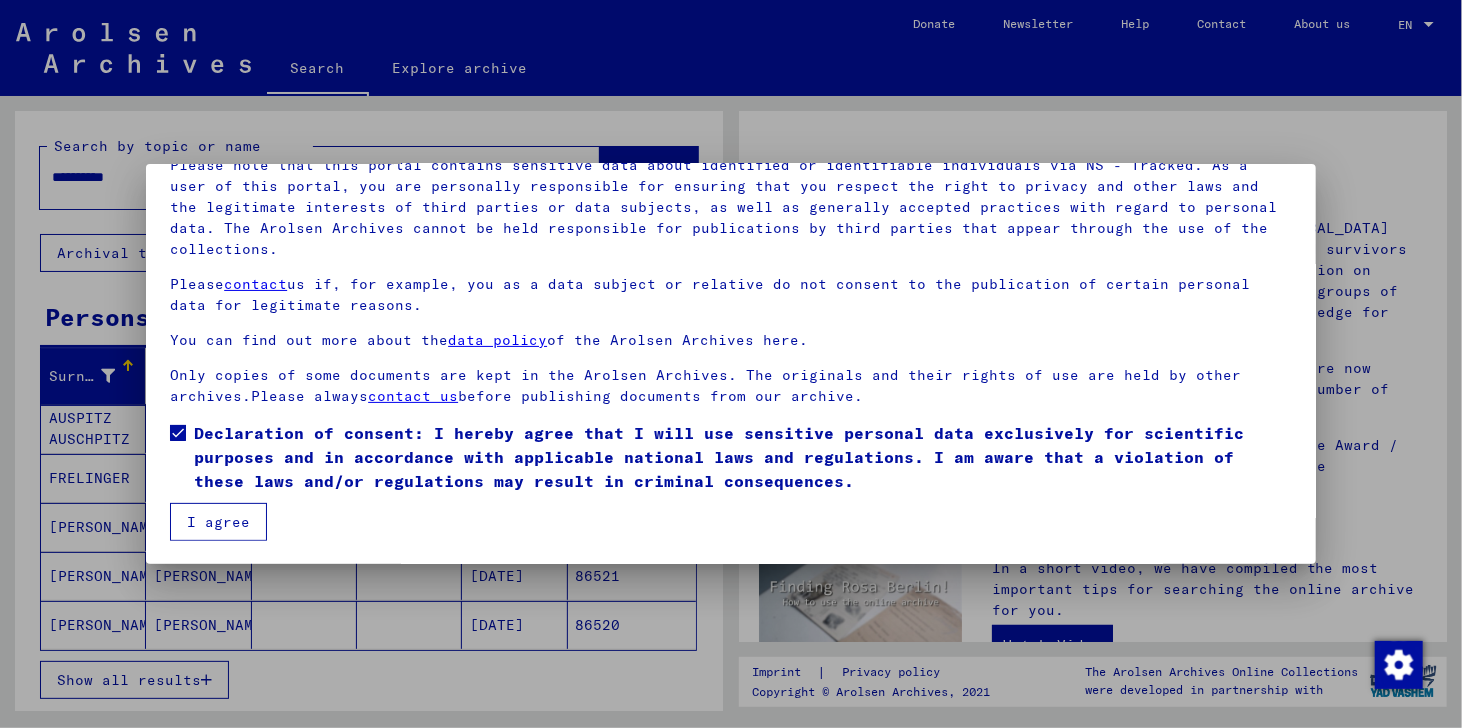 click on "I agree" at bounding box center [218, 522] 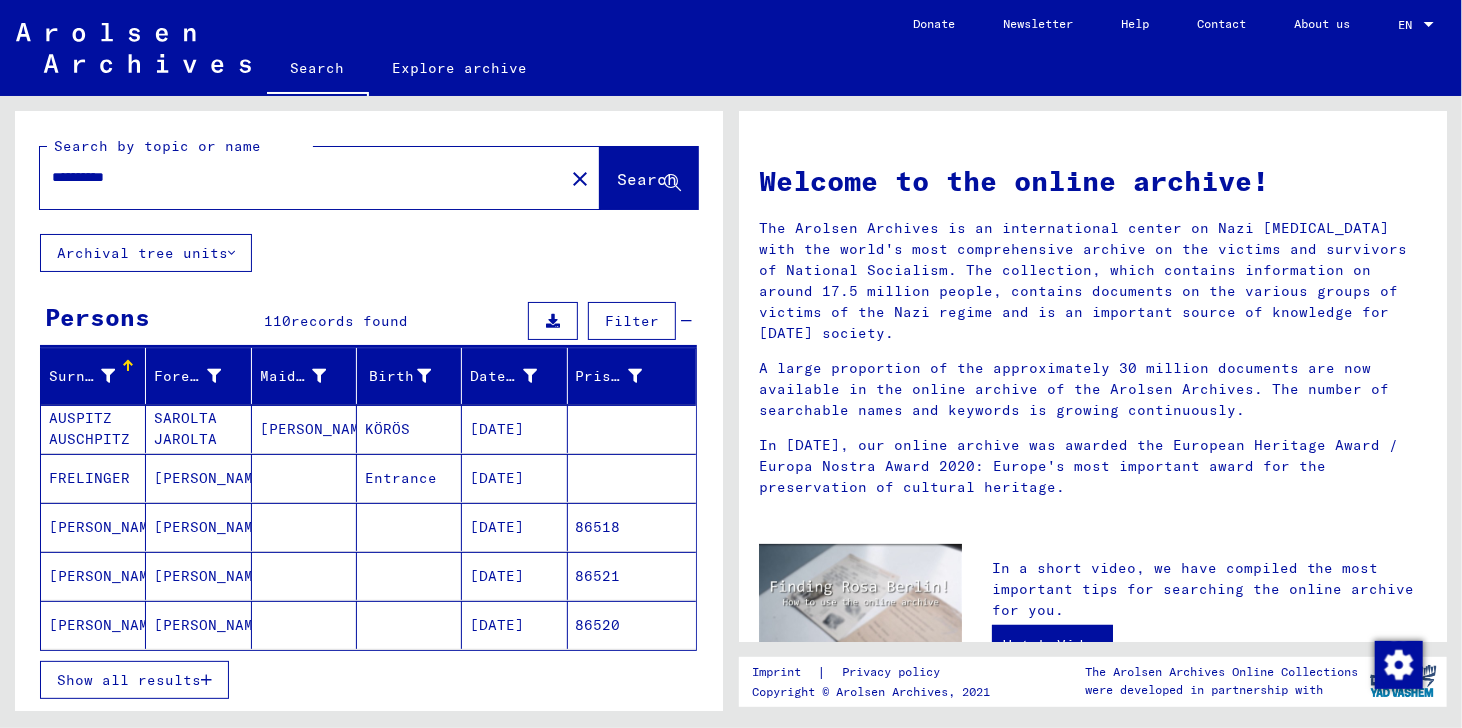 click on "Show all results" at bounding box center (129, 680) 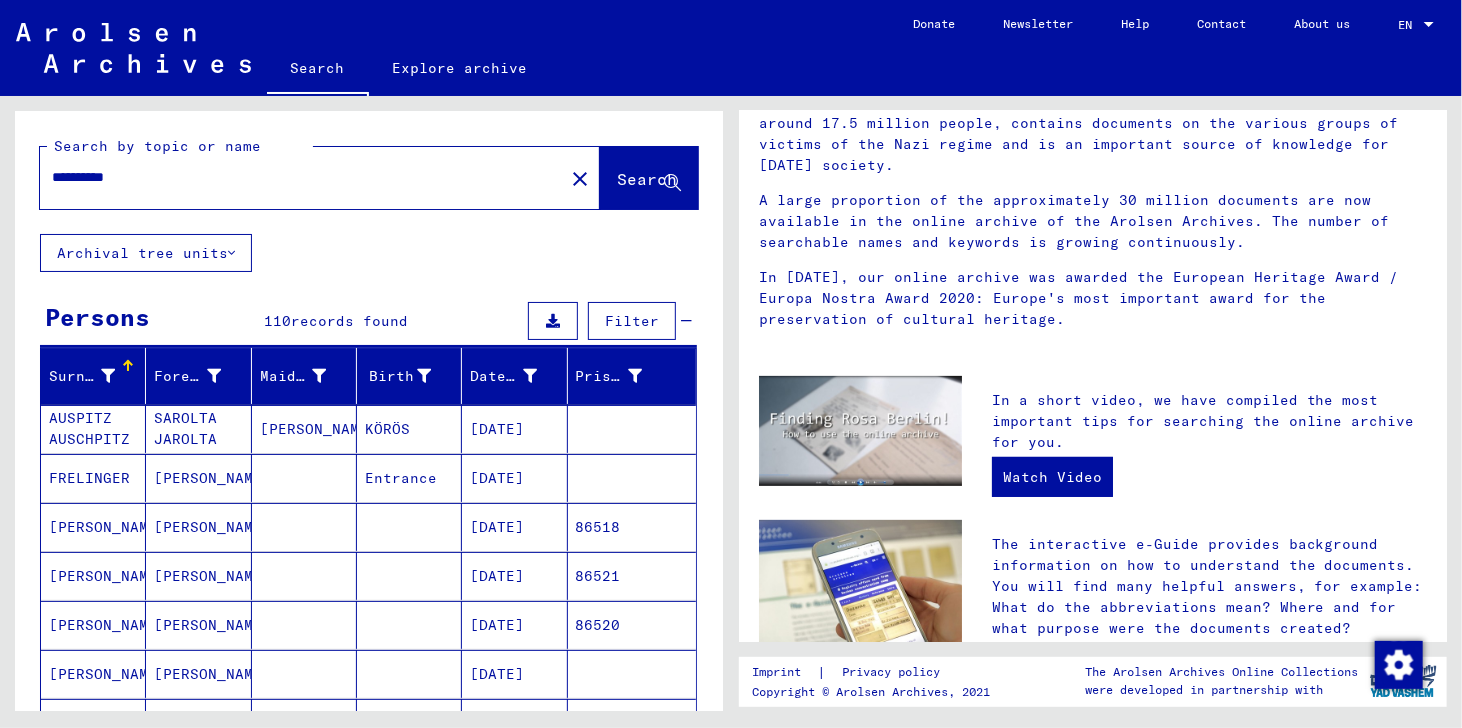 scroll, scrollTop: 203, scrollLeft: 0, axis: vertical 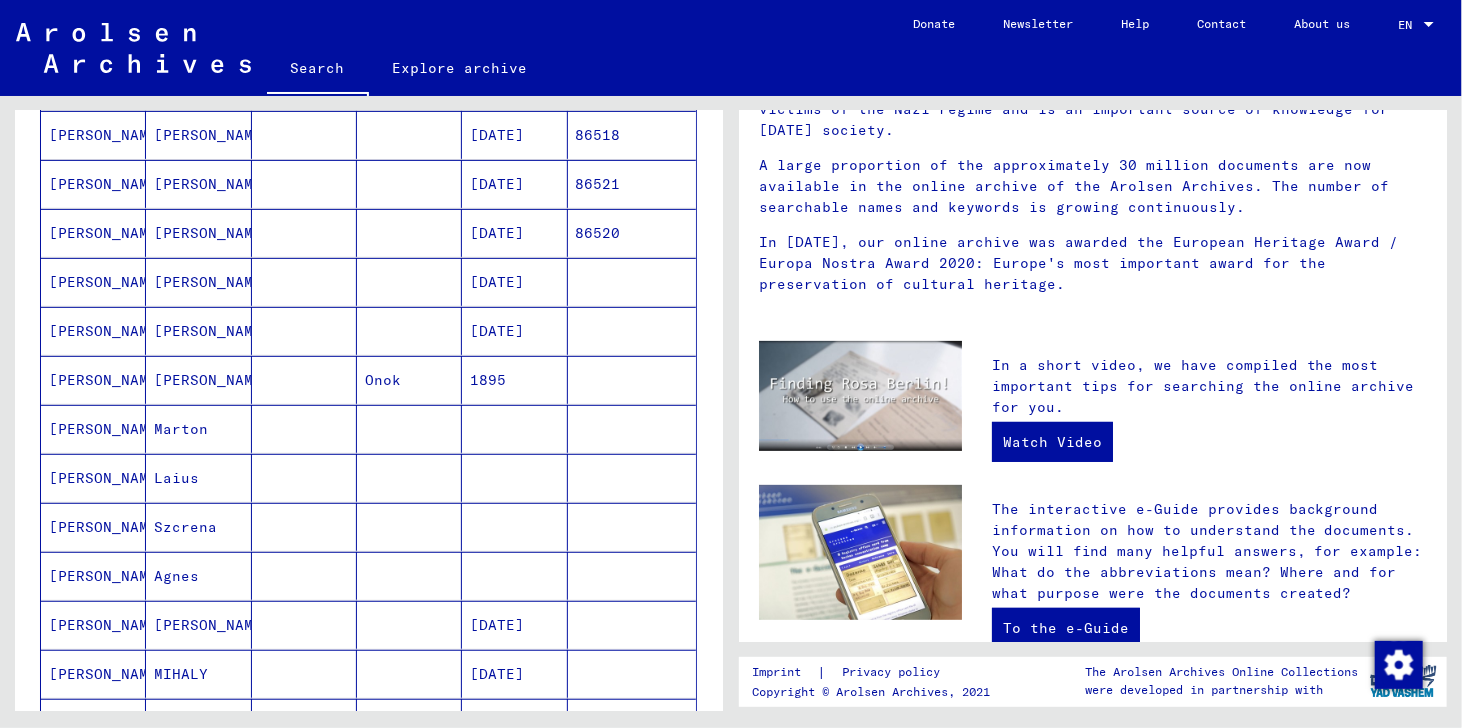 click on "[PERSON_NAME]" at bounding box center [93, 331] 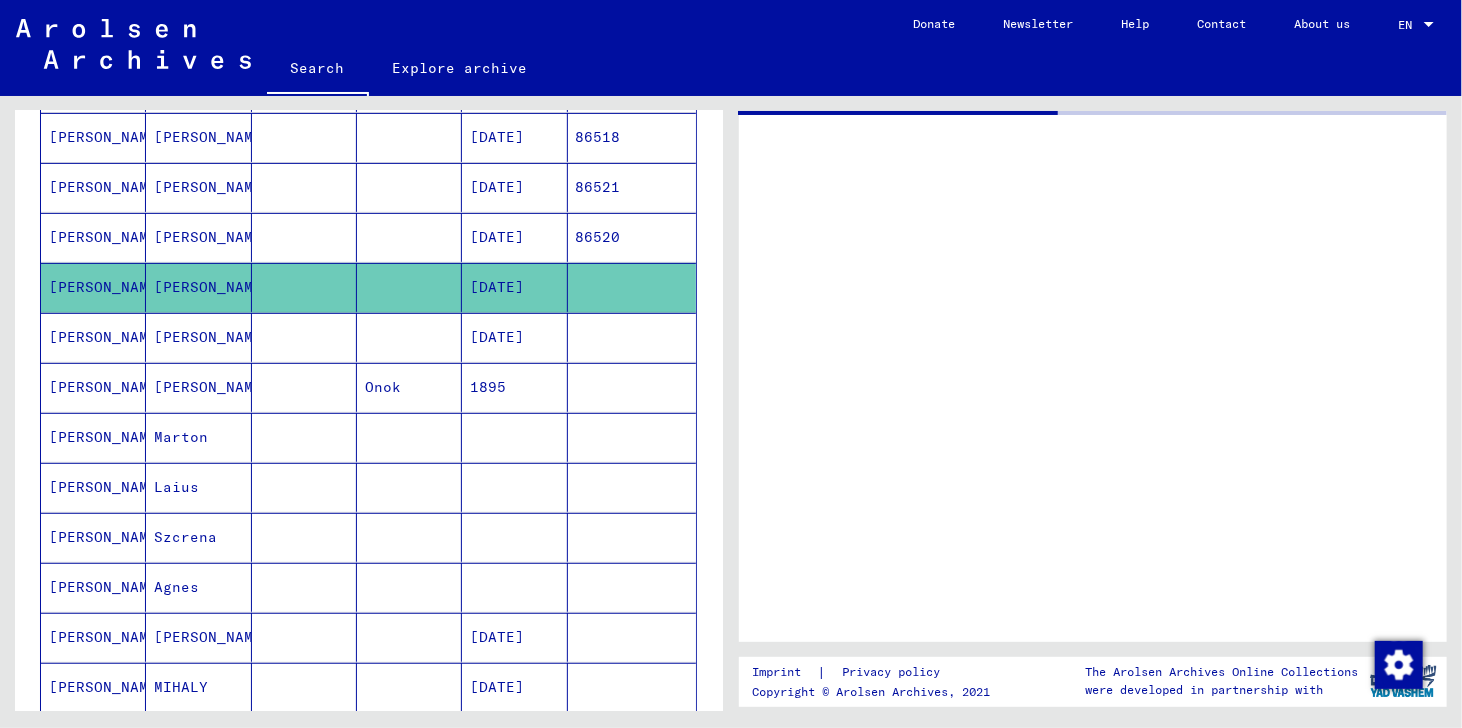 scroll, scrollTop: 0, scrollLeft: 0, axis: both 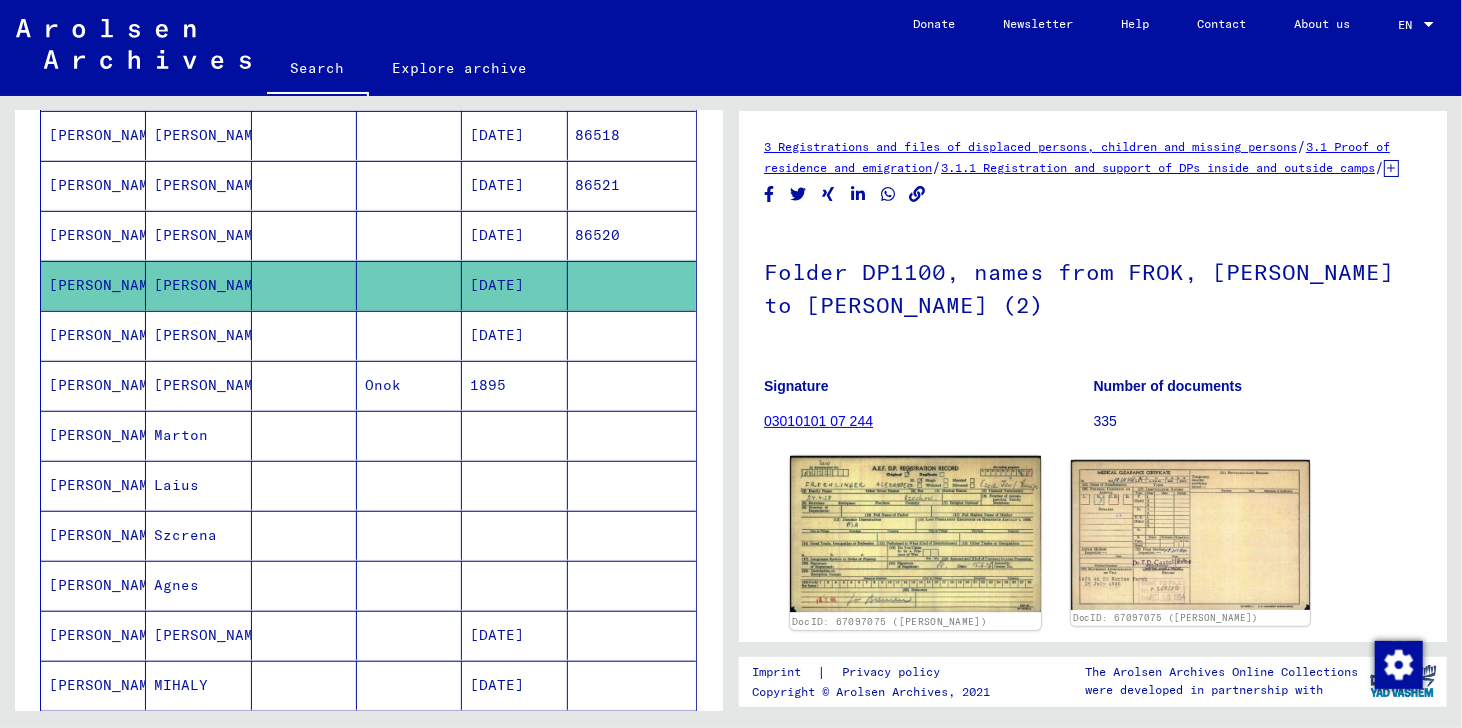 click 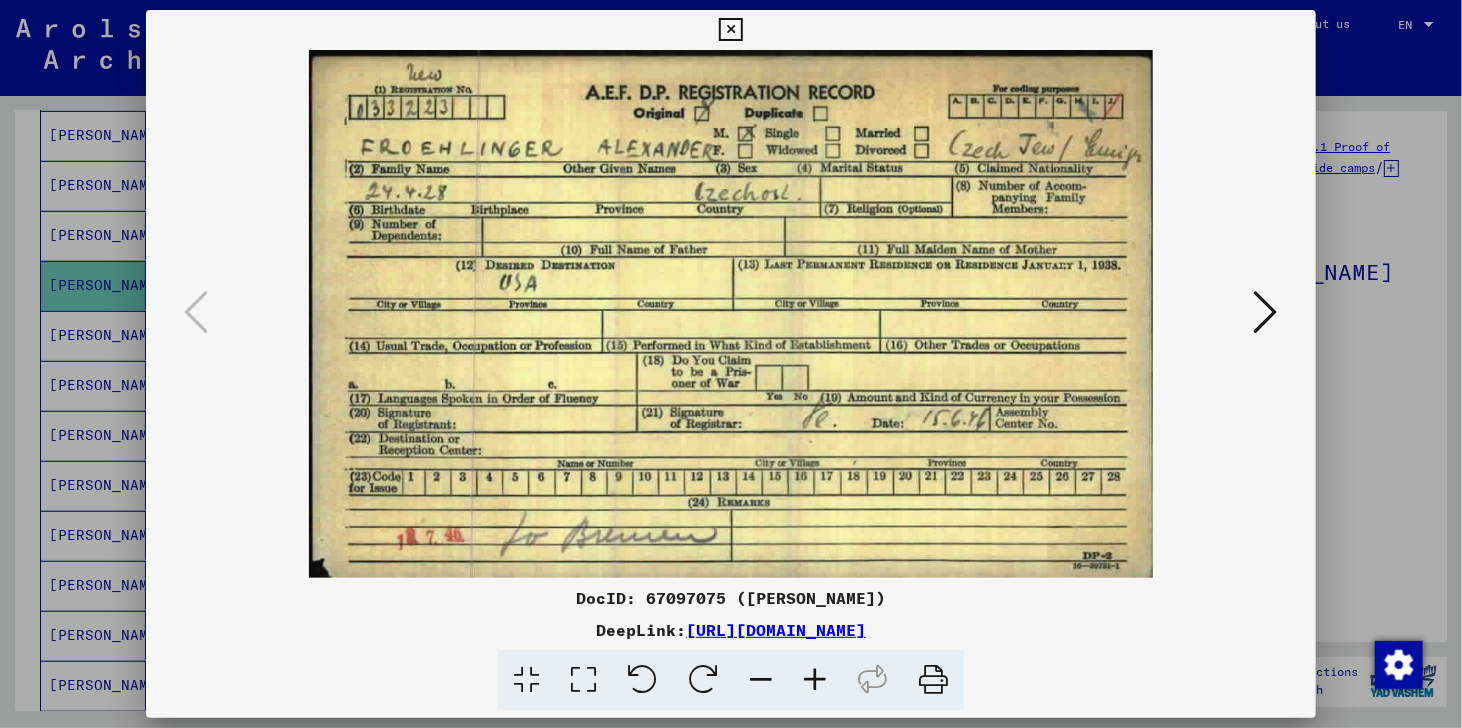 click at bounding box center (1266, 312) 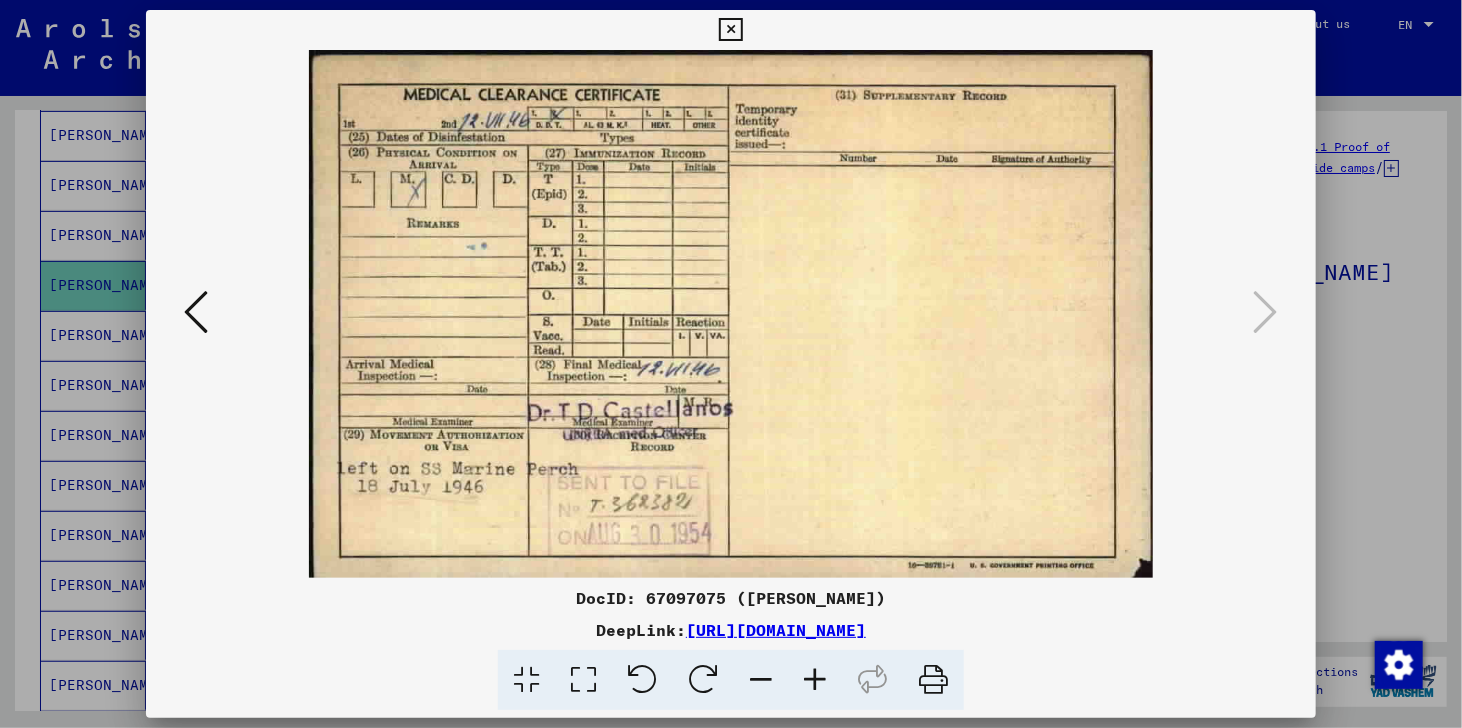 click at bounding box center [730, 30] 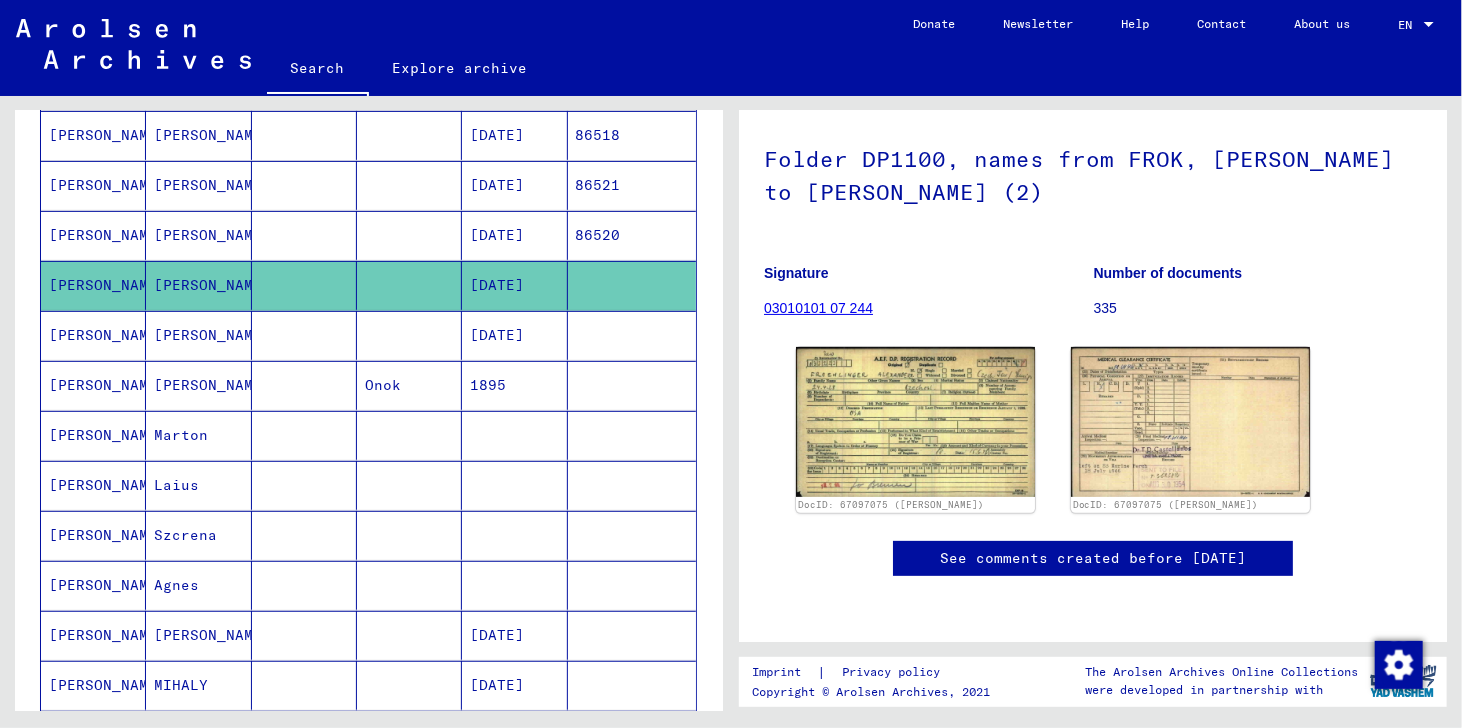 scroll, scrollTop: 192, scrollLeft: 0, axis: vertical 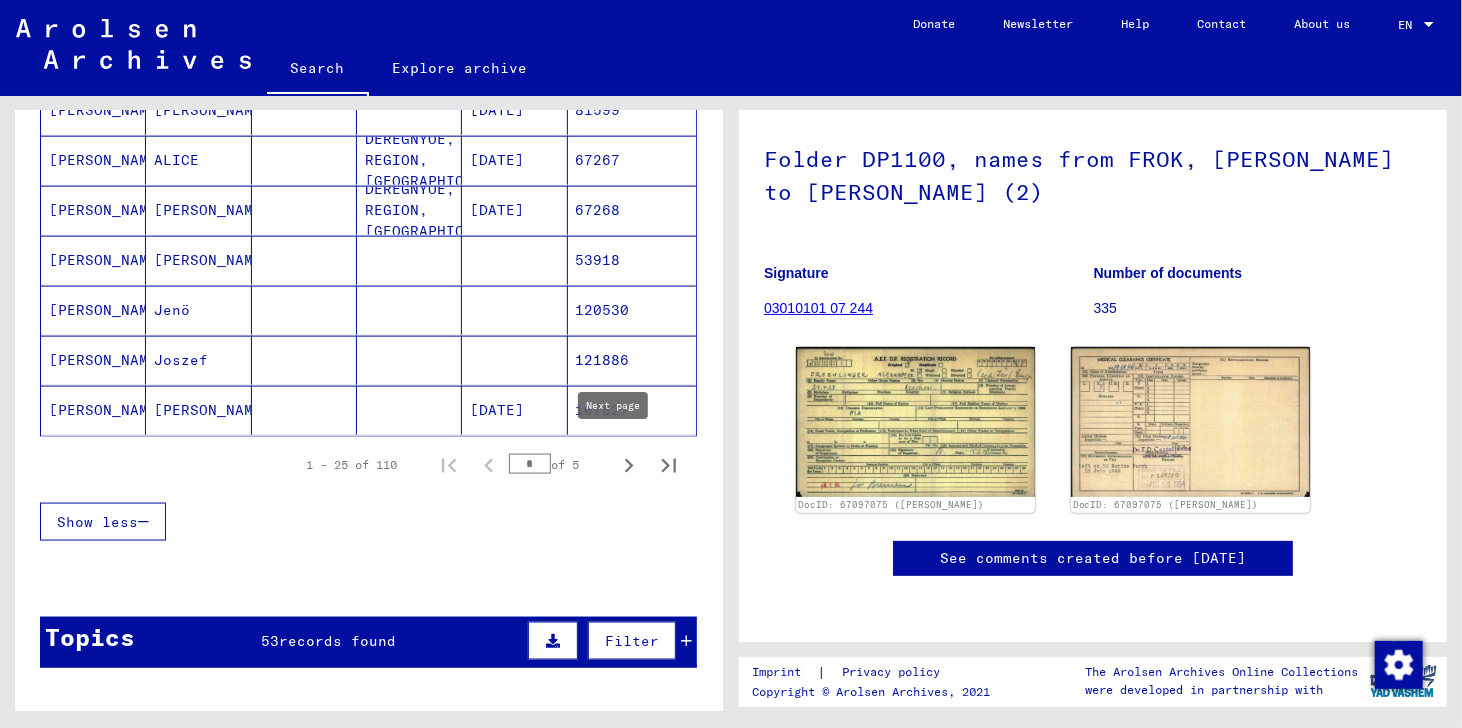 click 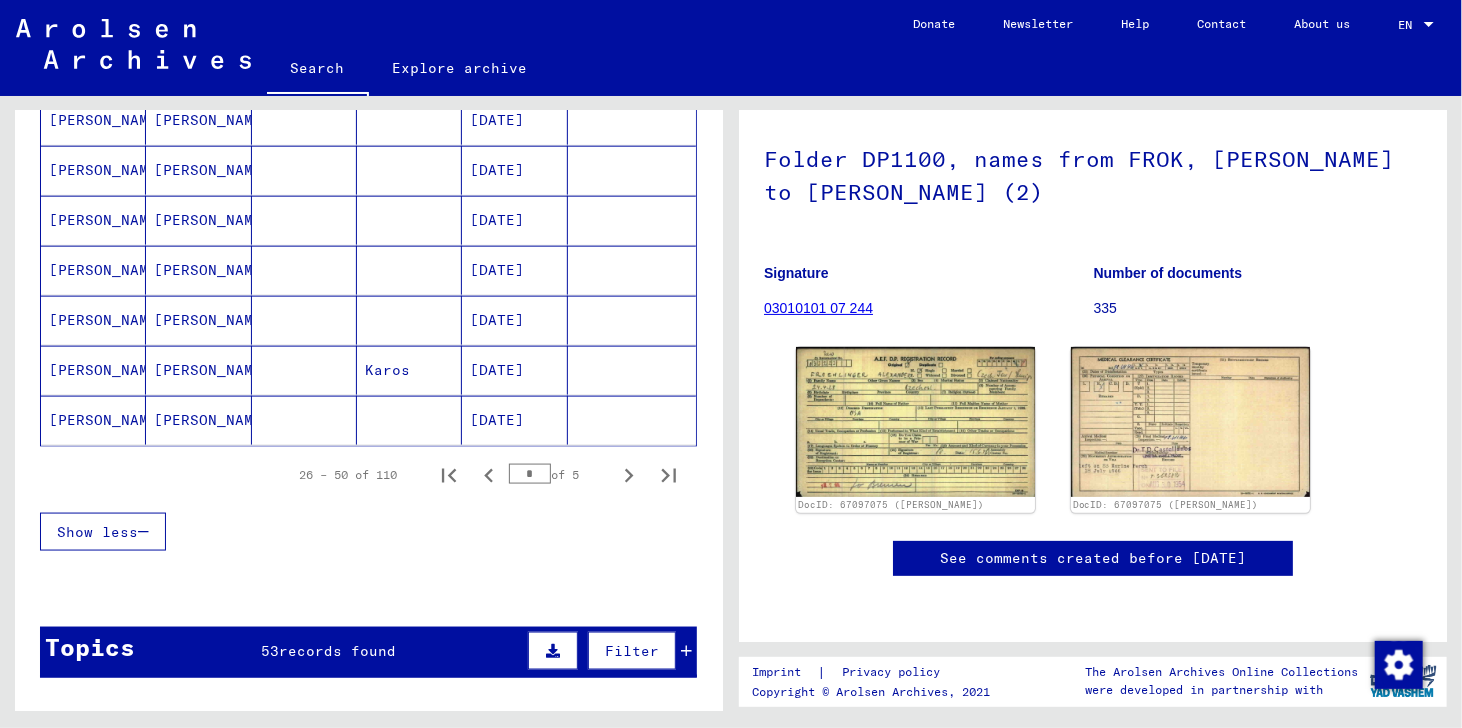 scroll, scrollTop: 1324, scrollLeft: 0, axis: vertical 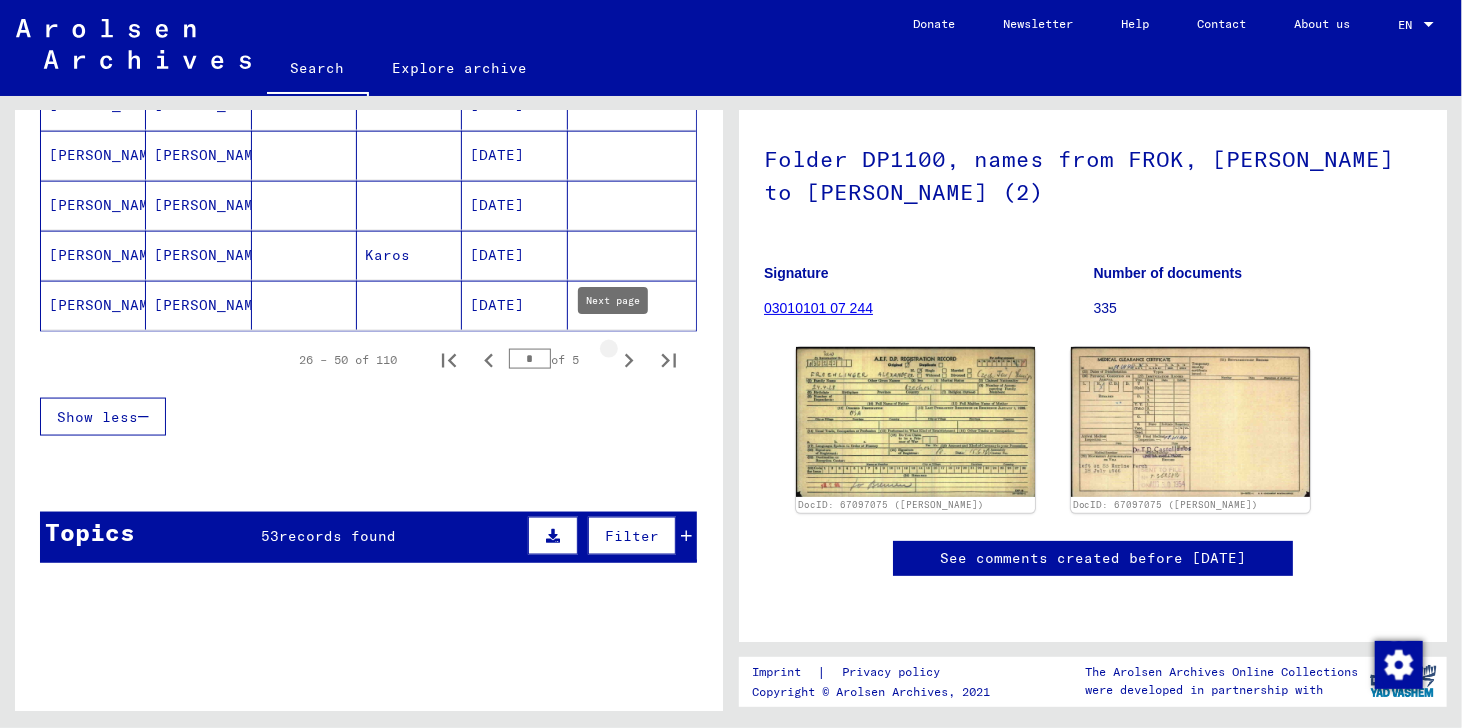 click 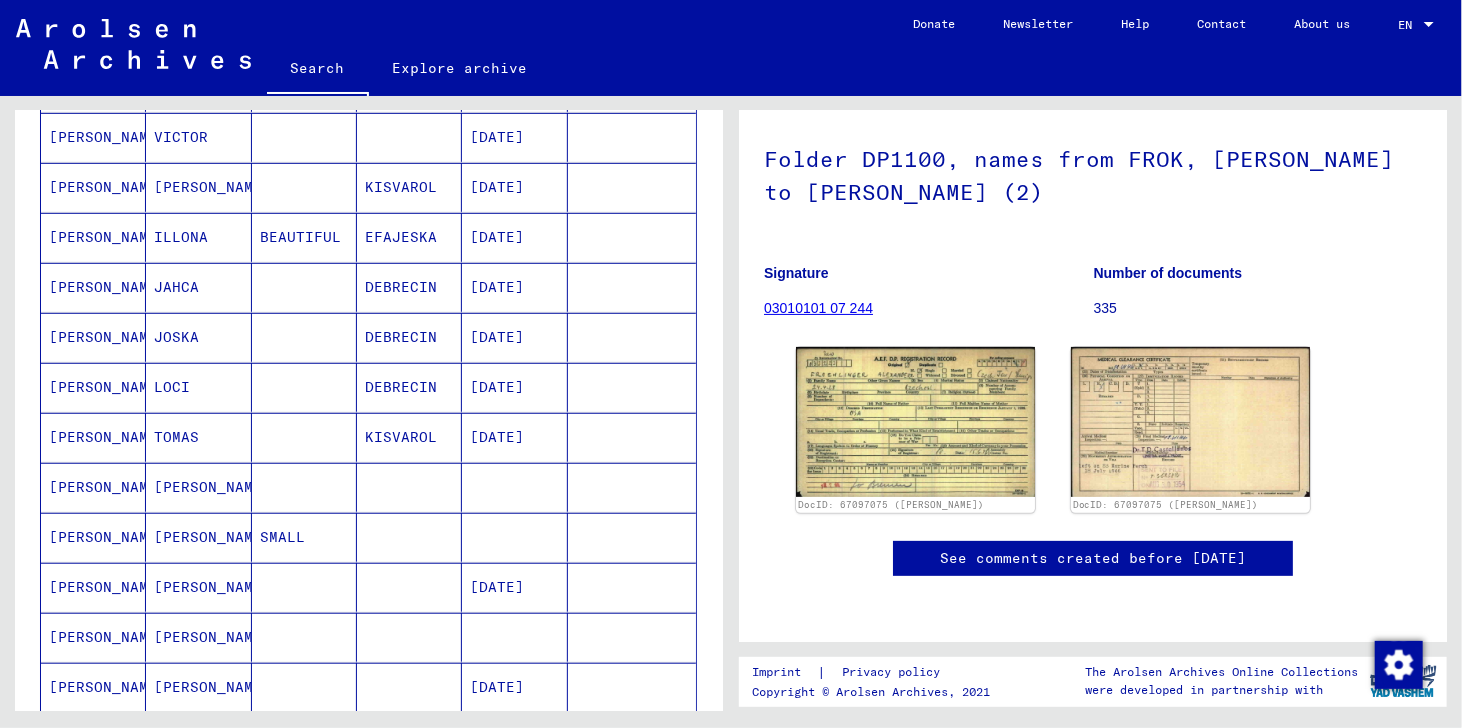 scroll, scrollTop: 618, scrollLeft: 0, axis: vertical 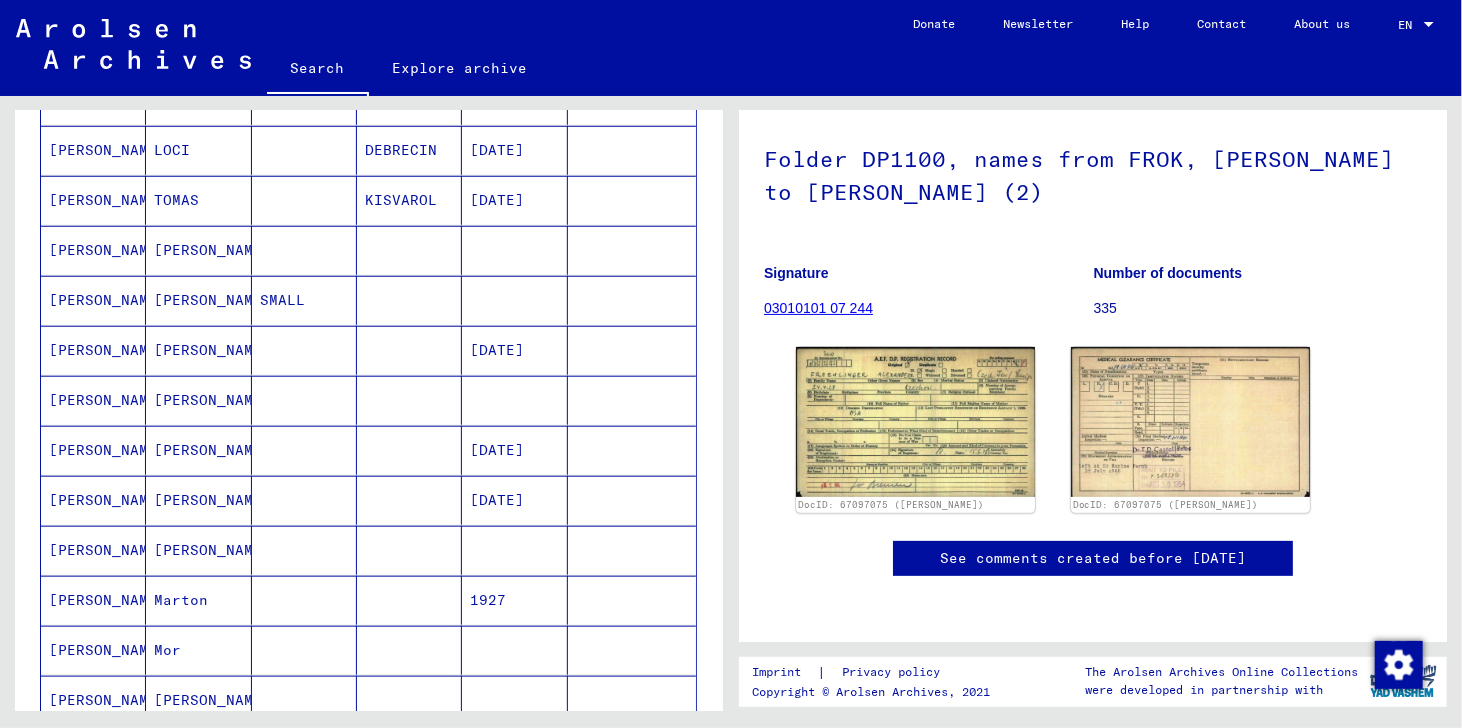 click on "FRÖHLINGER" at bounding box center (93, 450) 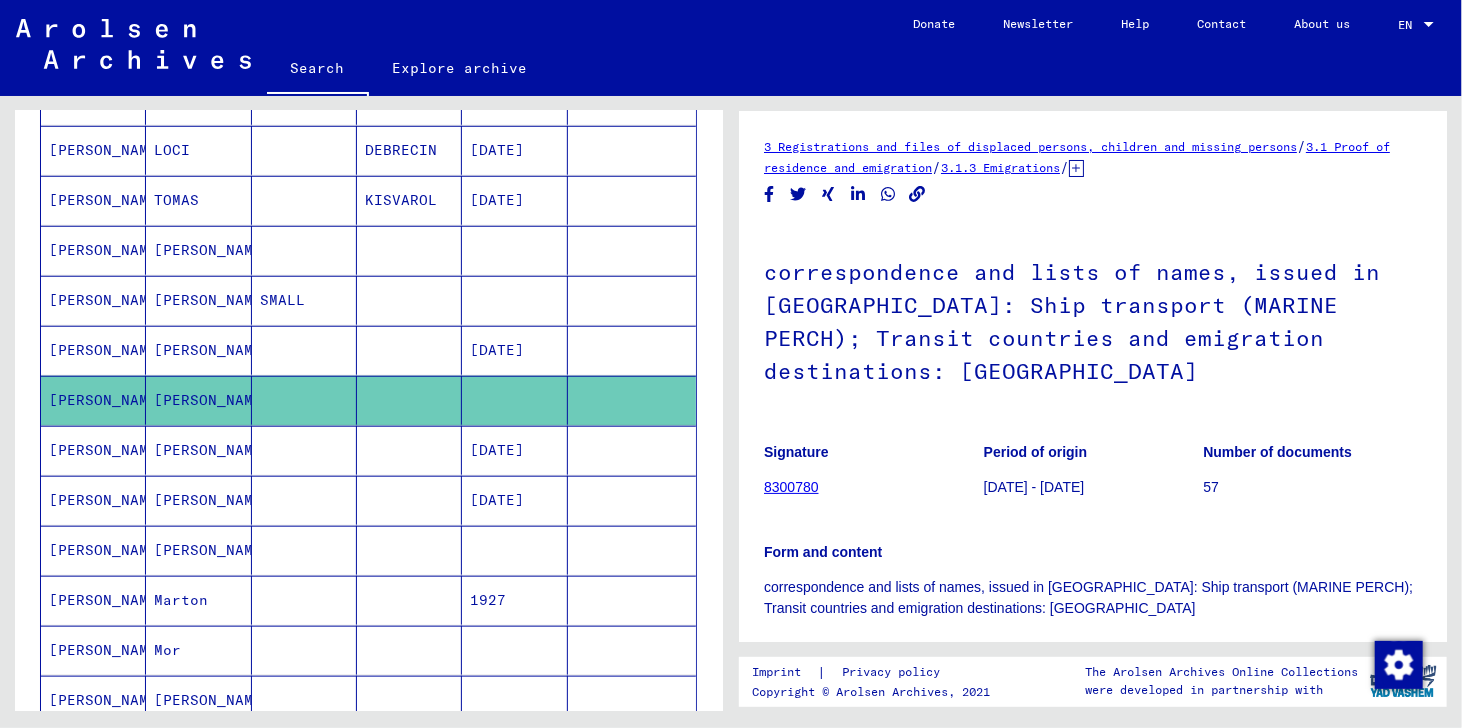 scroll, scrollTop: 0, scrollLeft: 0, axis: both 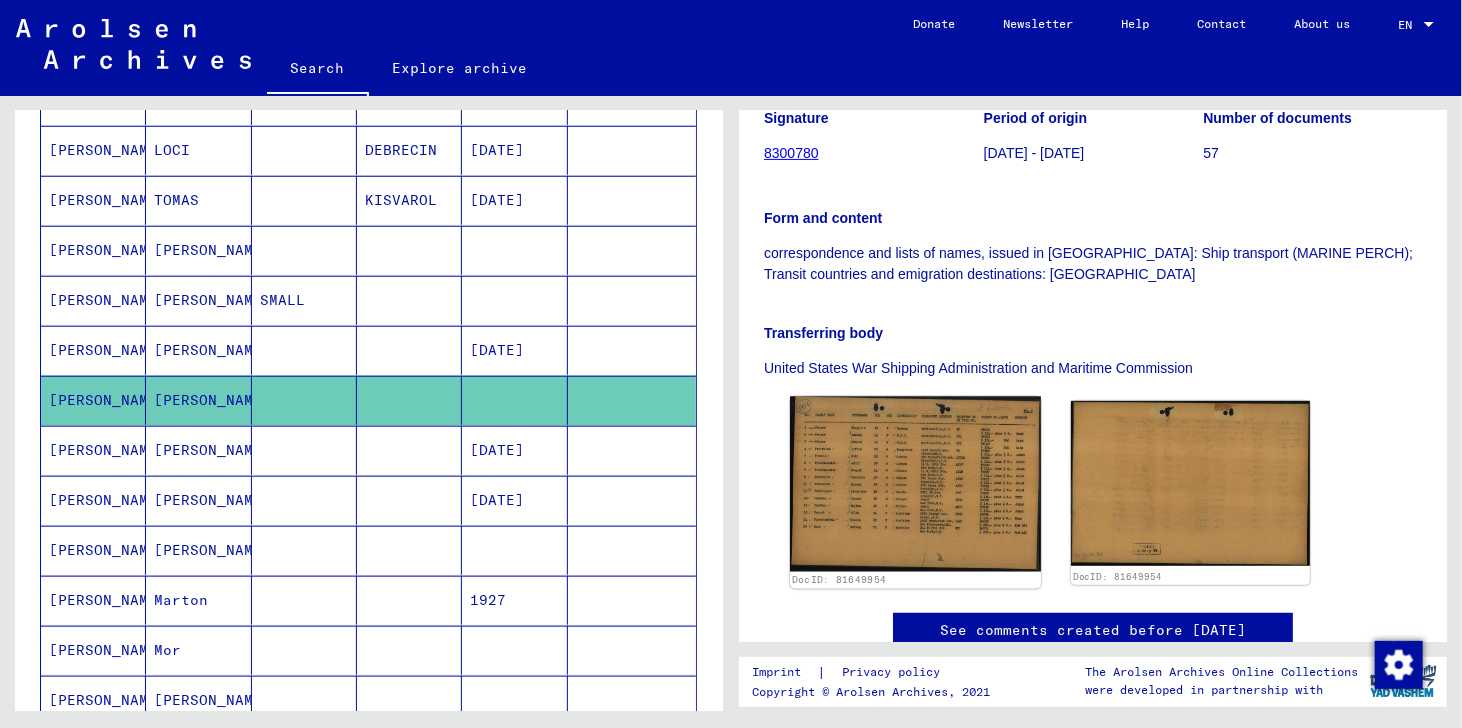 click 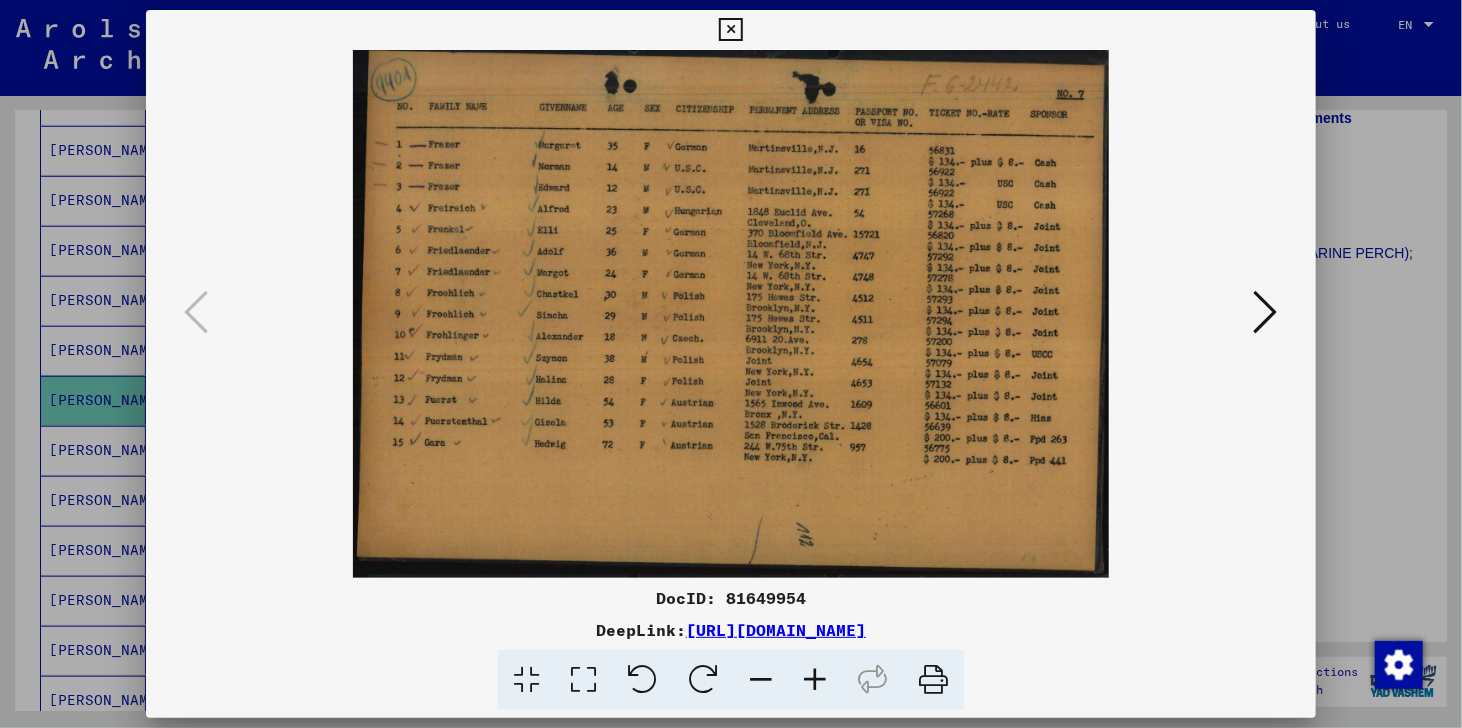 click at bounding box center (815, 680) 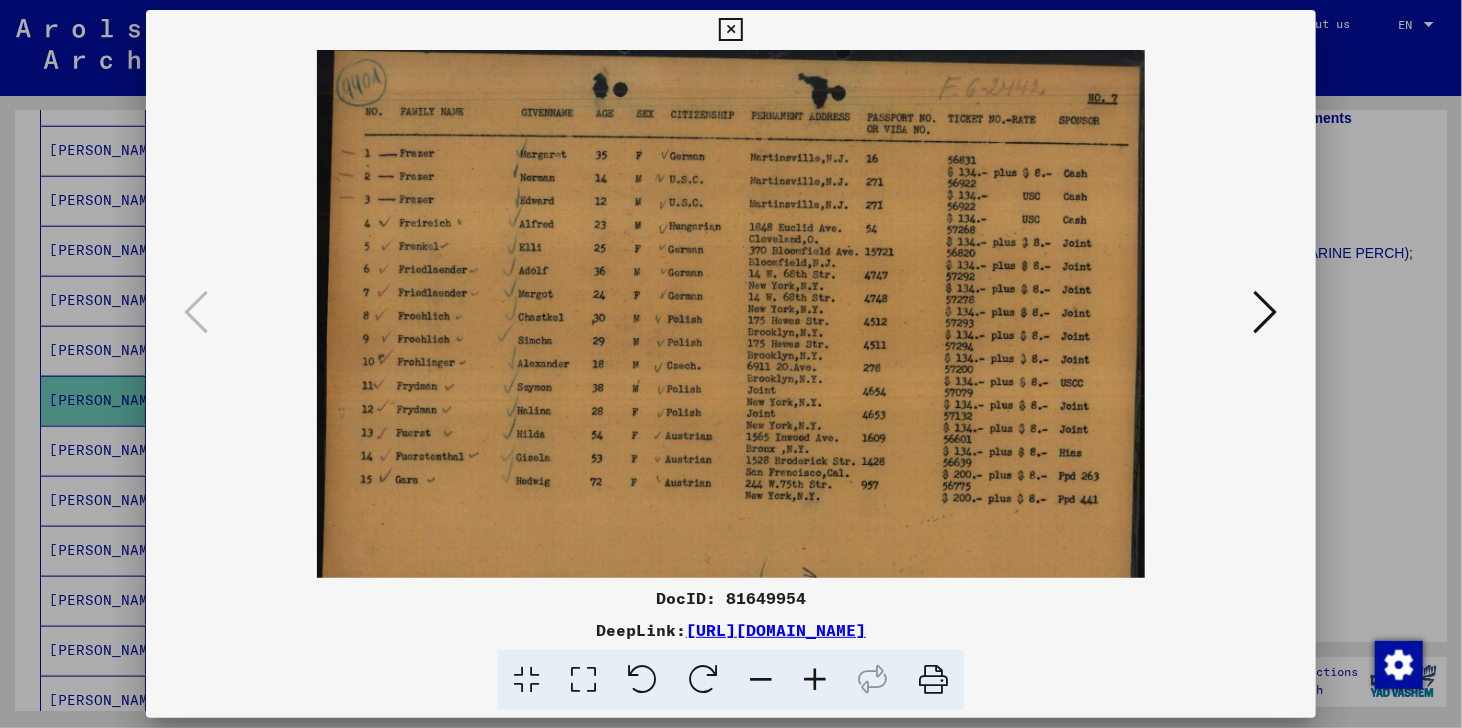 click at bounding box center [815, 680] 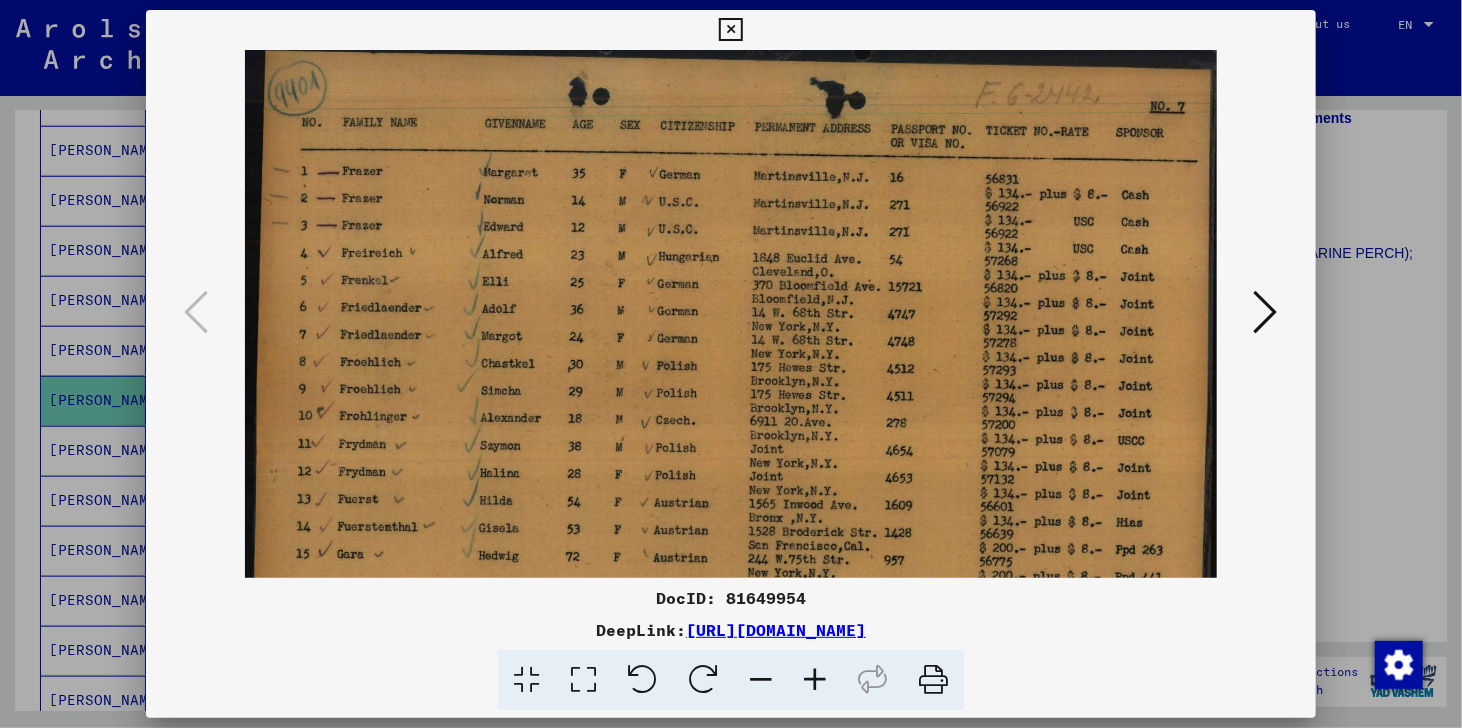 click at bounding box center [815, 680] 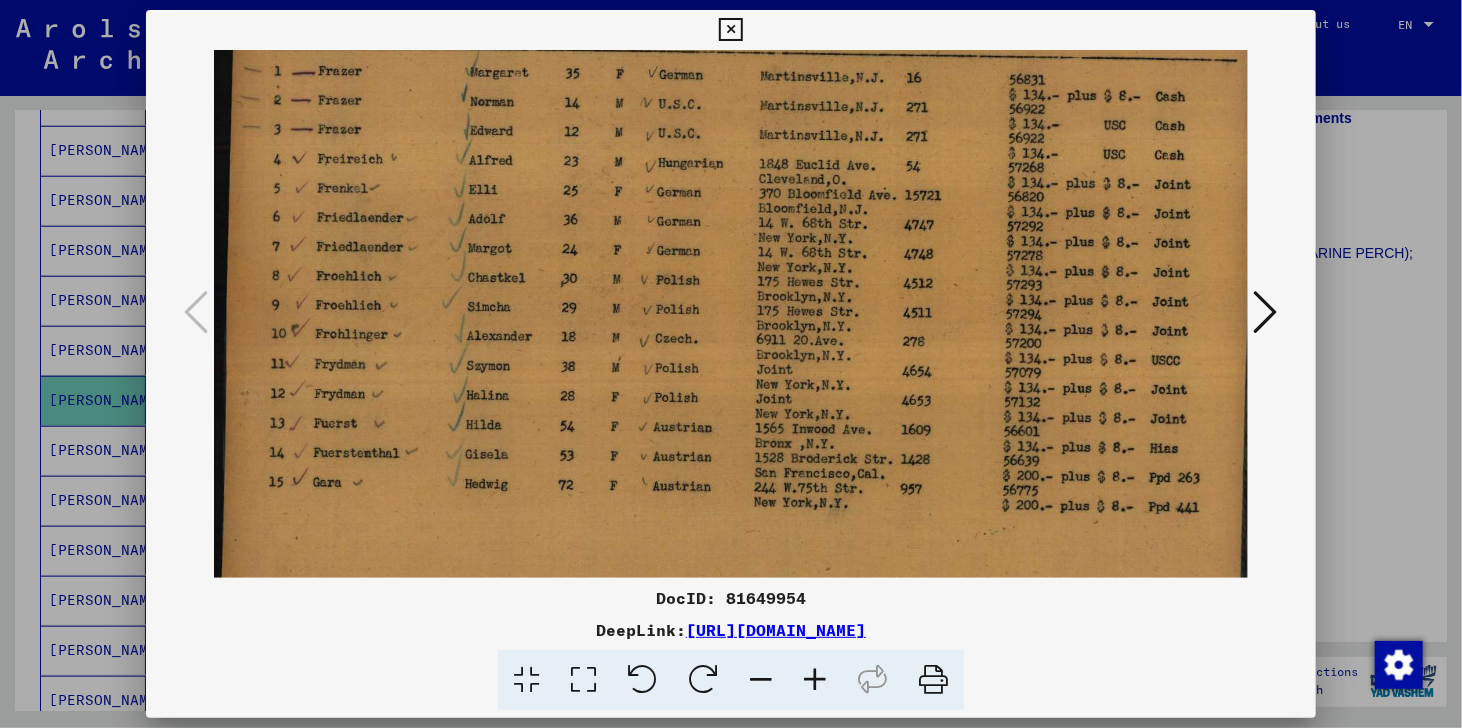 scroll, scrollTop: 111, scrollLeft: 0, axis: vertical 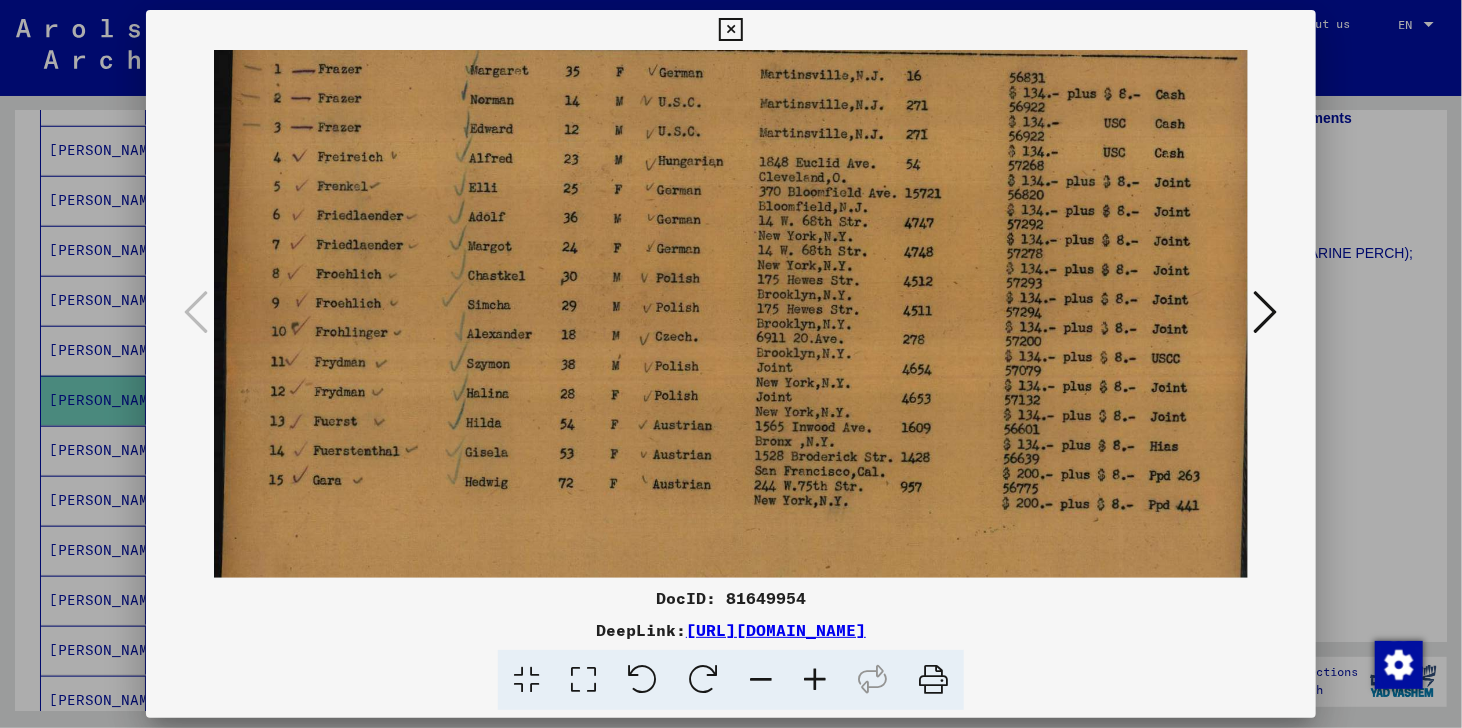 drag, startPoint x: 727, startPoint y: 455, endPoint x: 772, endPoint y: 413, distance: 61.554855 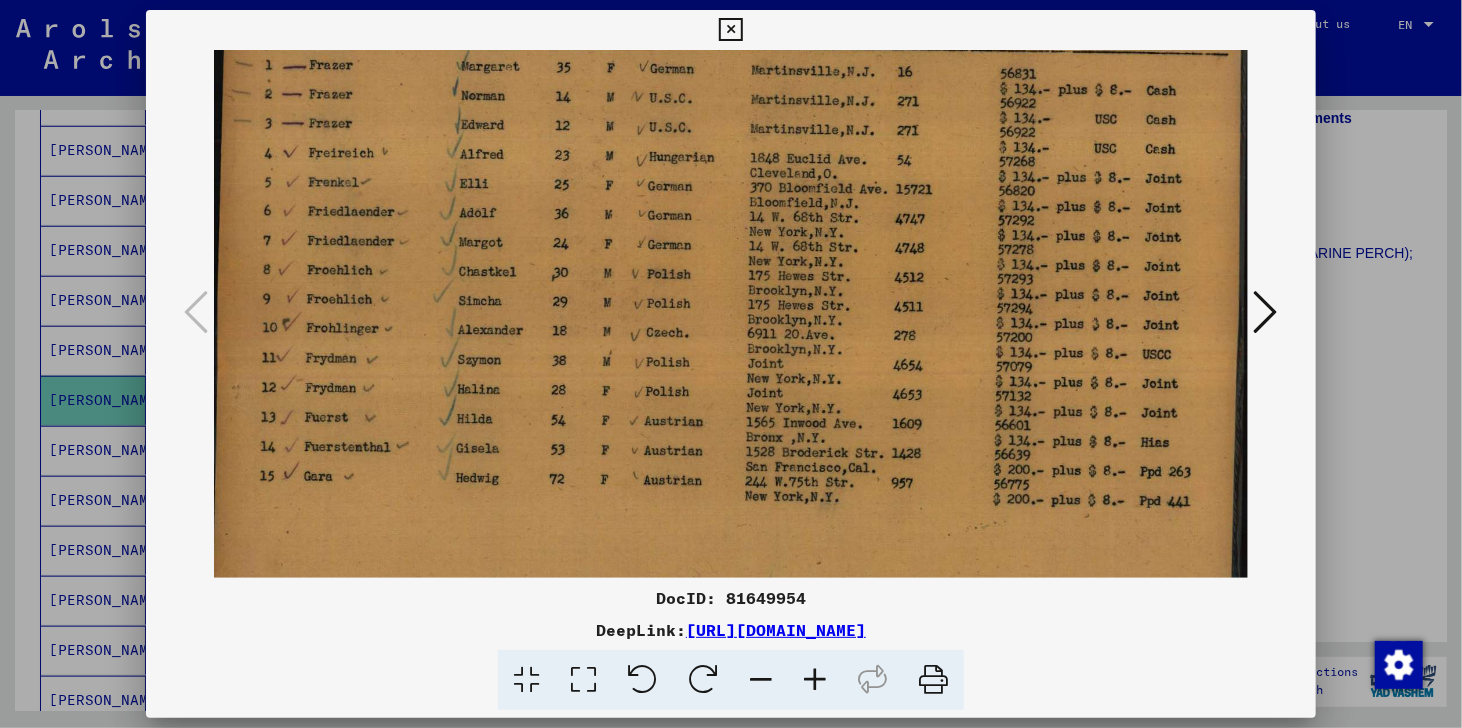 scroll, scrollTop: 118, scrollLeft: 9, axis: both 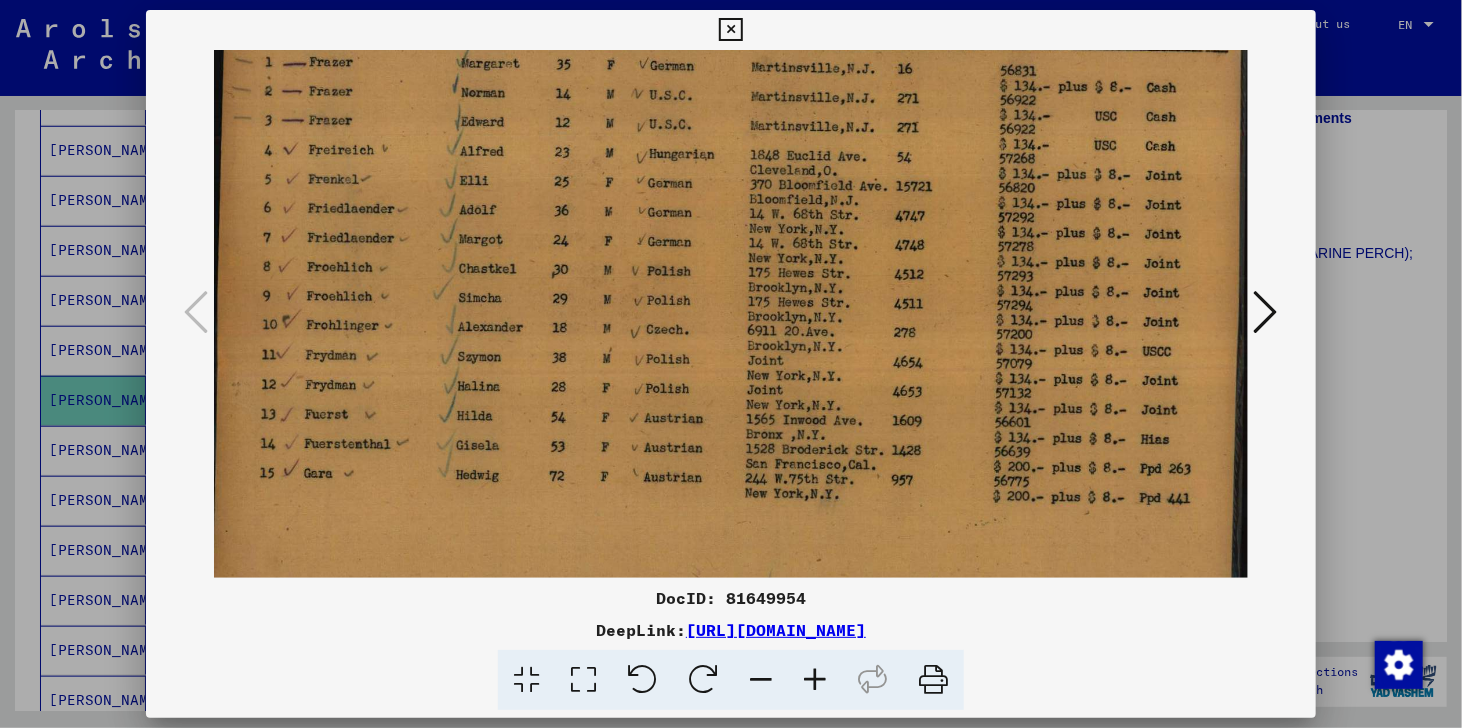 drag, startPoint x: 642, startPoint y: 364, endPoint x: 604, endPoint y: 355, distance: 39.051247 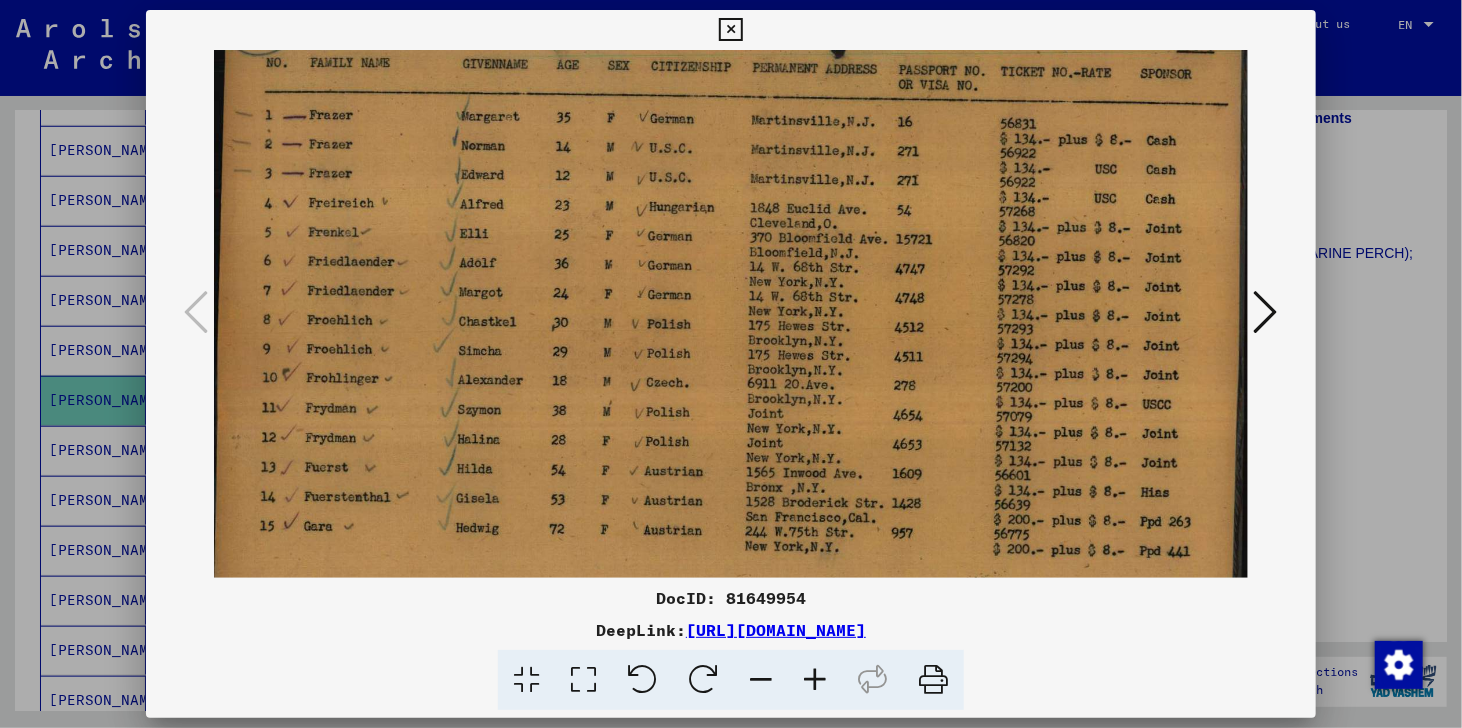 scroll, scrollTop: 68, scrollLeft: 9, axis: both 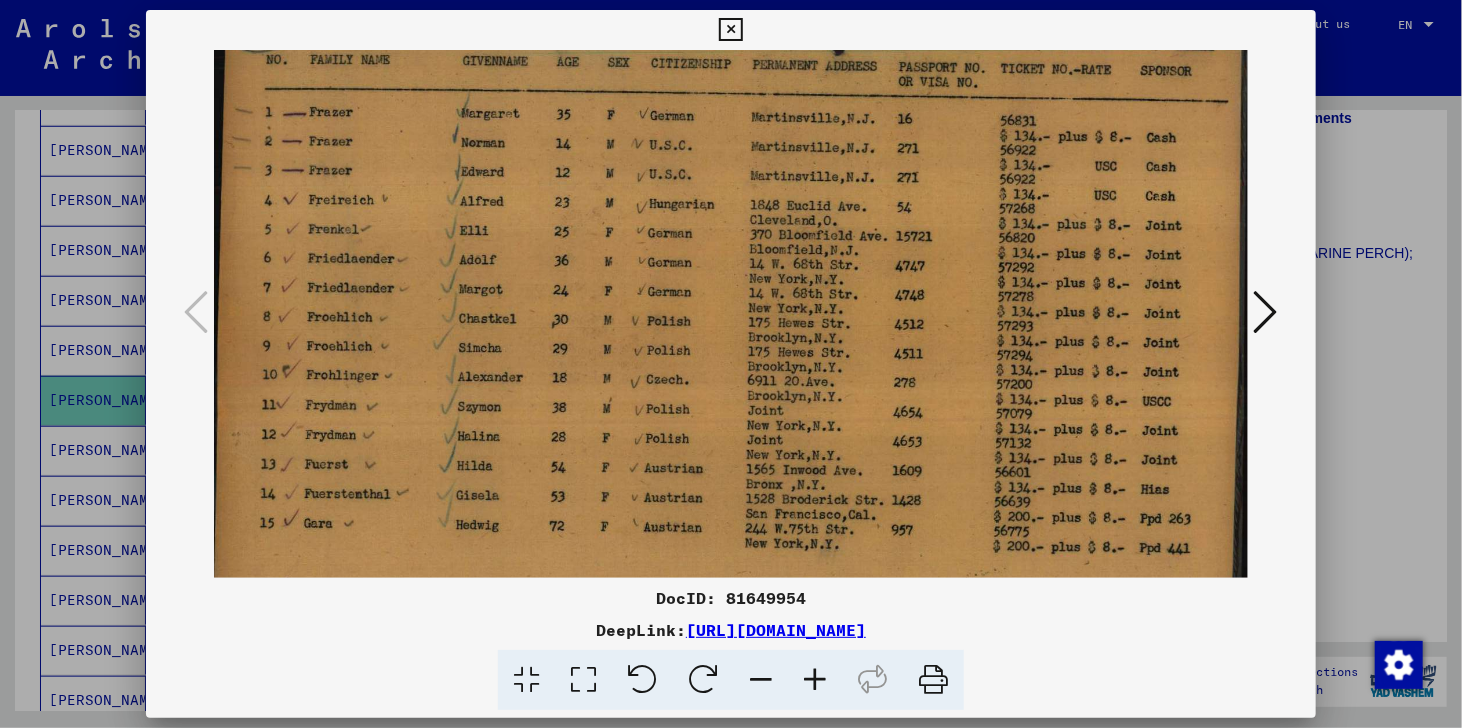 drag, startPoint x: 707, startPoint y: 377, endPoint x: 658, endPoint y: 439, distance: 79.025314 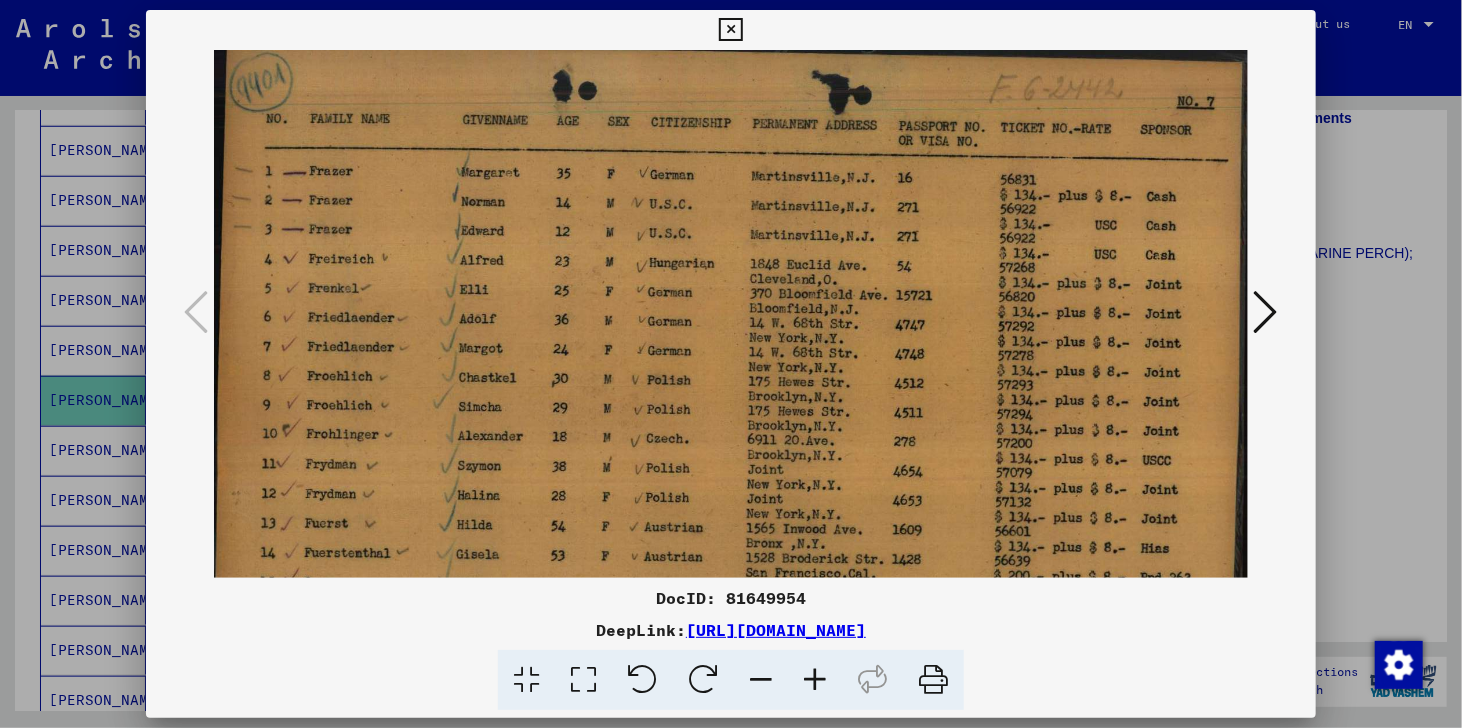 scroll, scrollTop: 0, scrollLeft: 9, axis: horizontal 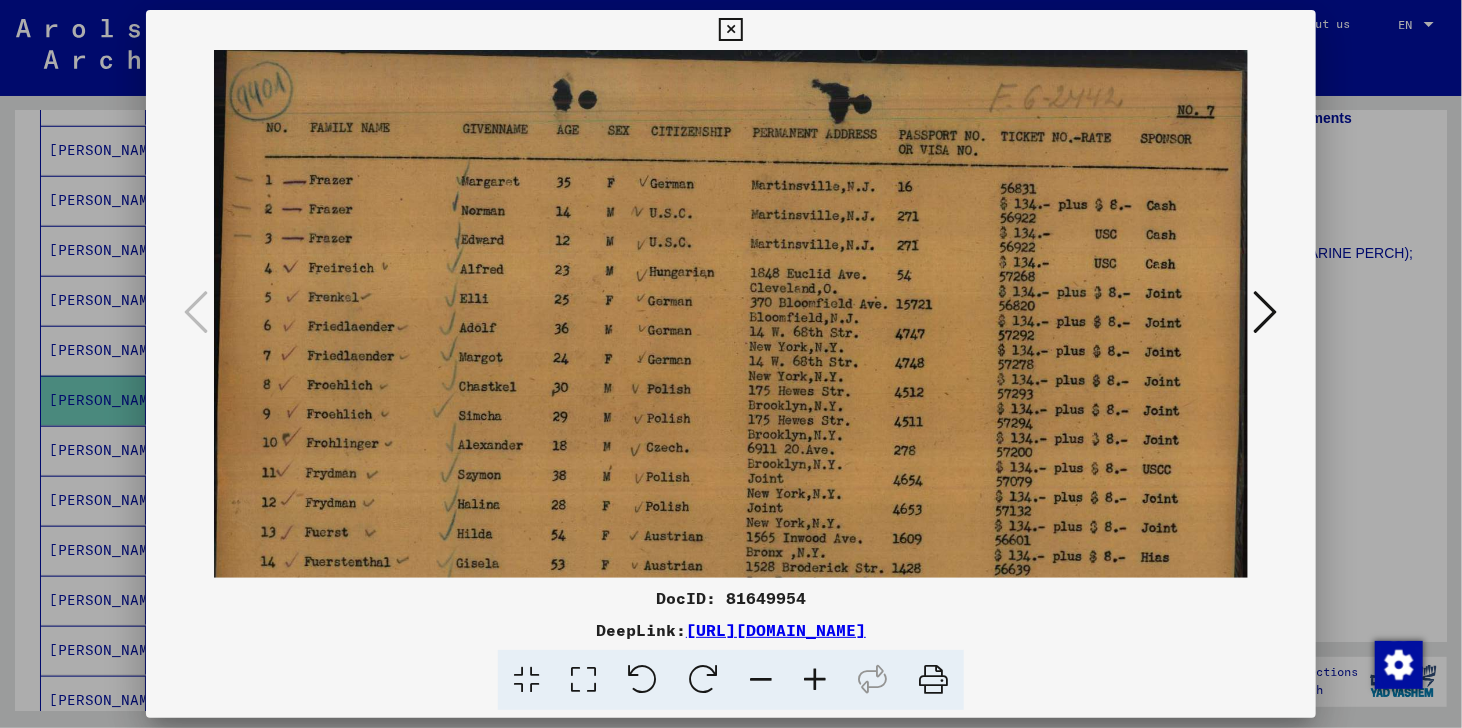 drag, startPoint x: 987, startPoint y: 391, endPoint x: 954, endPoint y: 486, distance: 100.56838 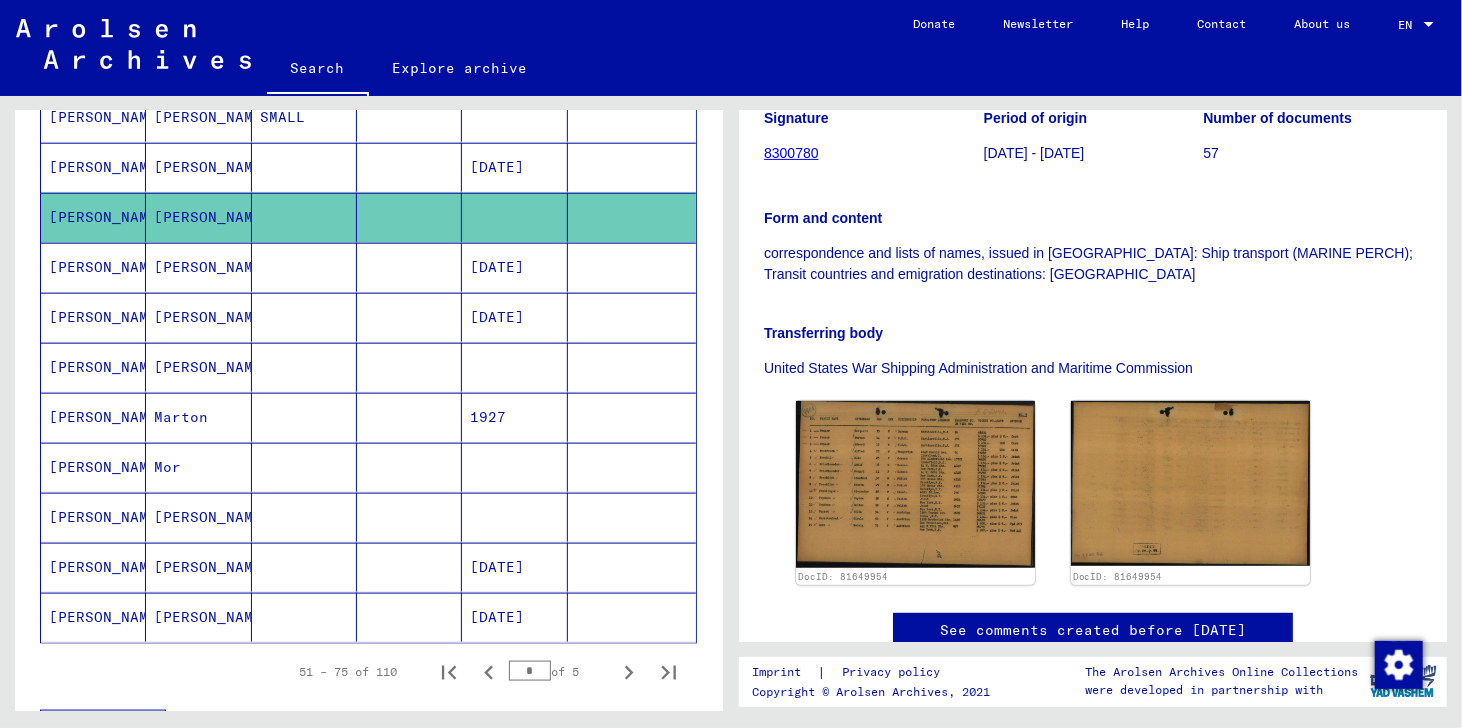 scroll, scrollTop: 1071, scrollLeft: 0, axis: vertical 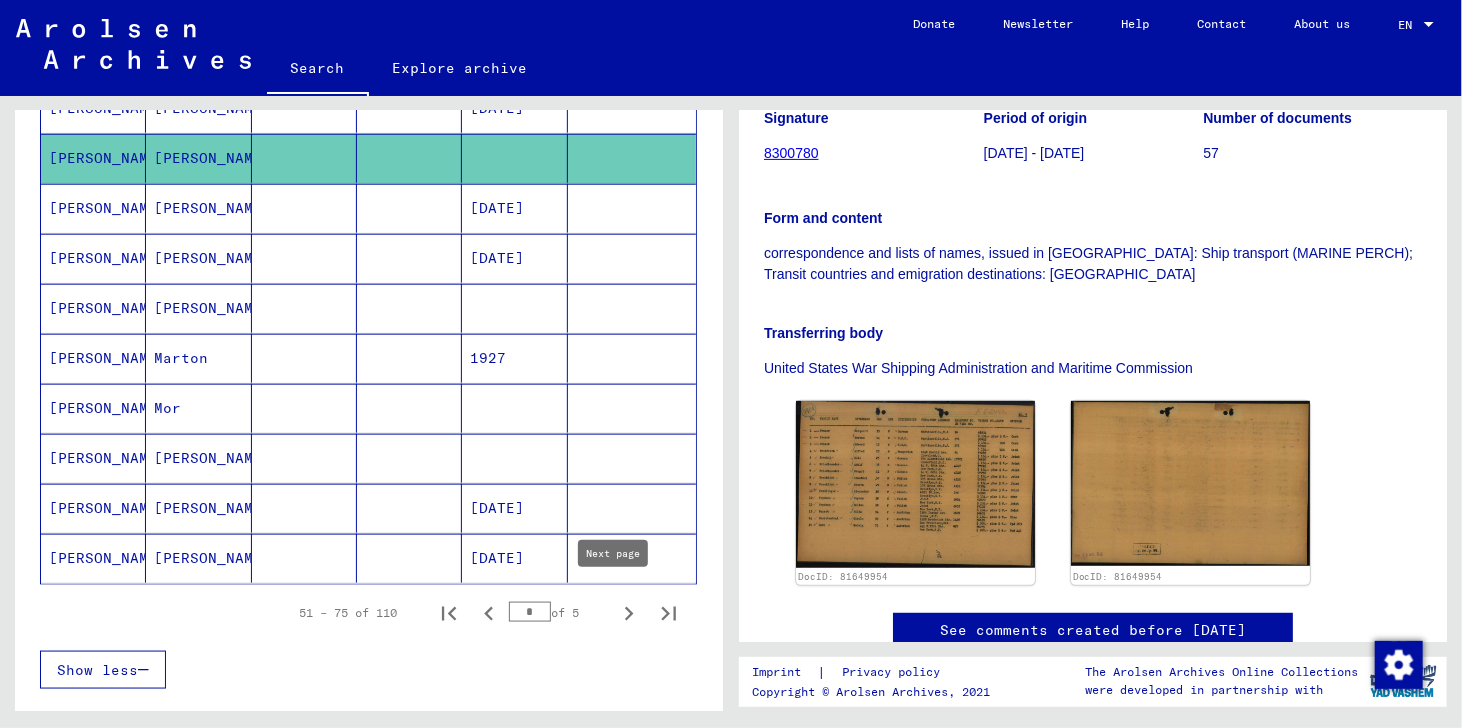 click 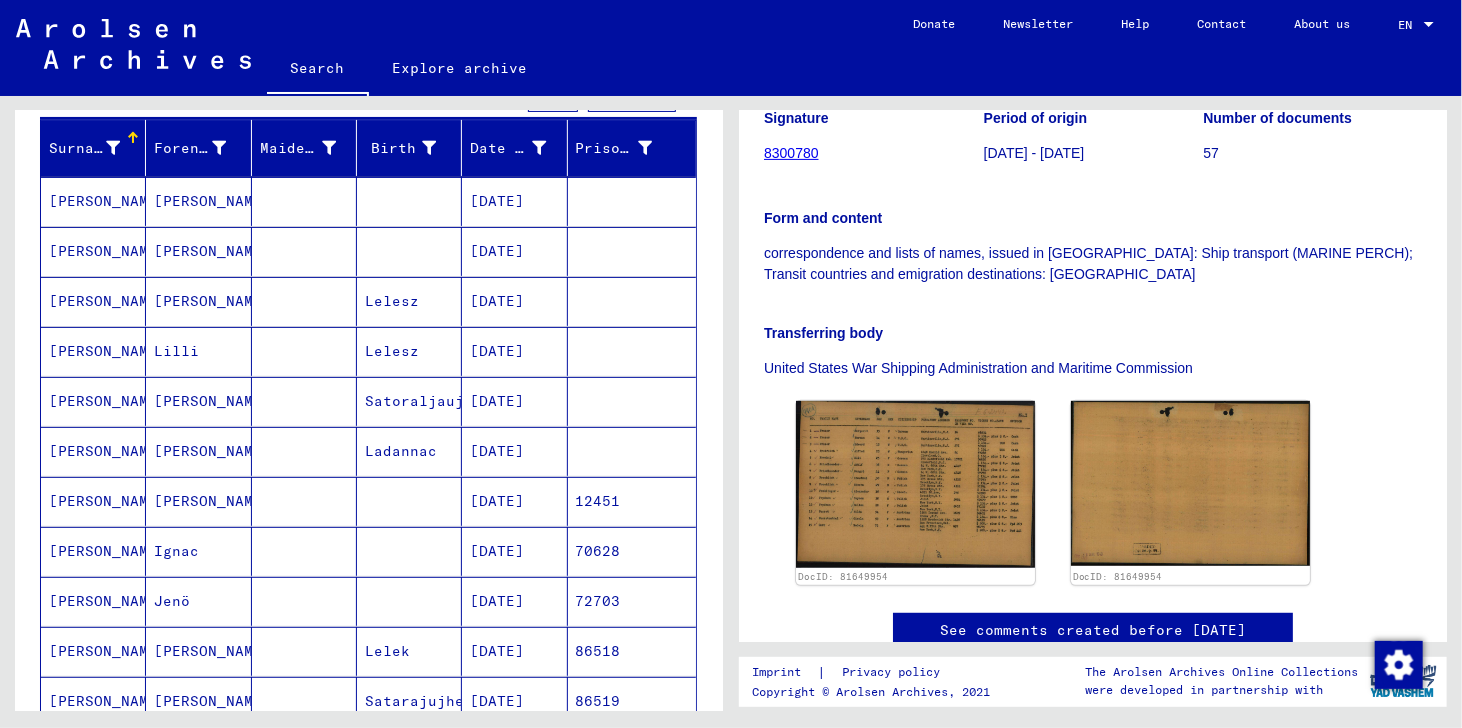 scroll, scrollTop: 216, scrollLeft: 0, axis: vertical 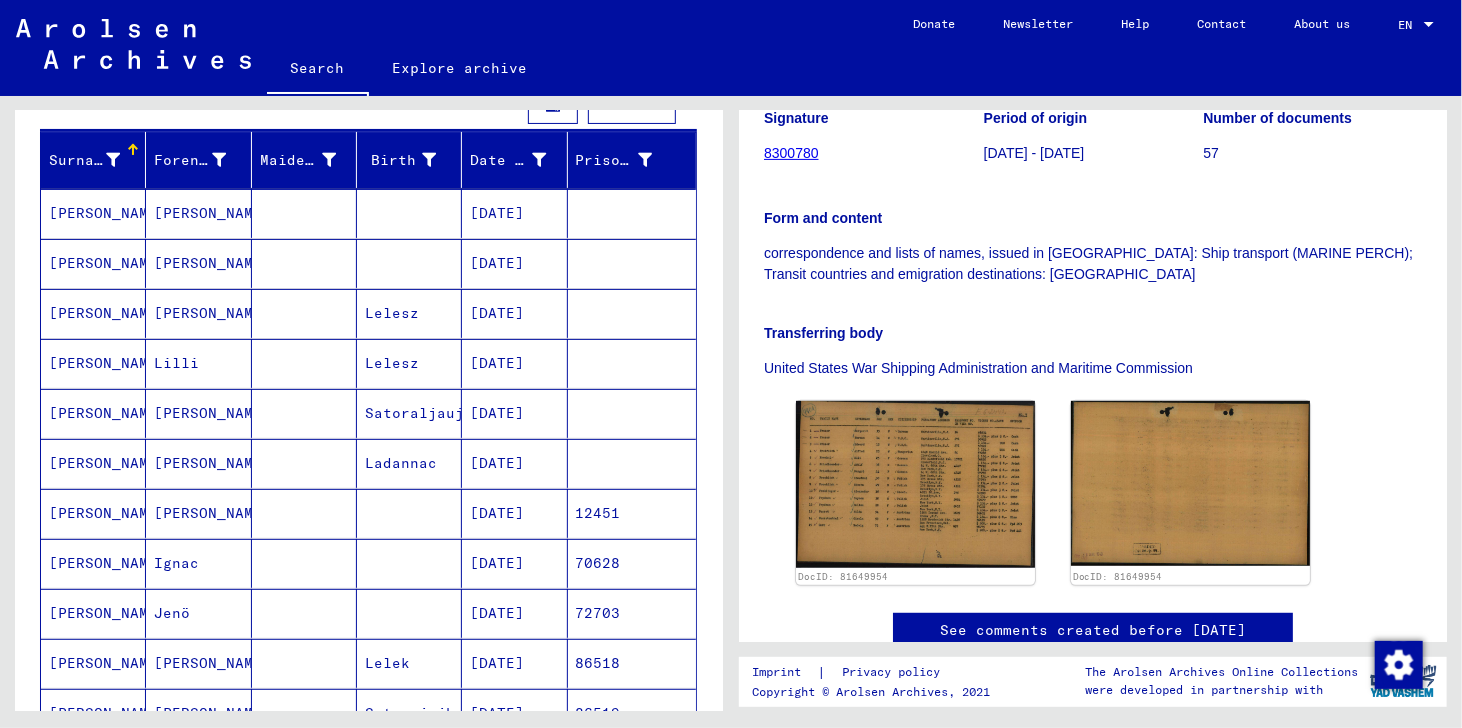 click on "FRÖHLINGER" at bounding box center [93, 563] 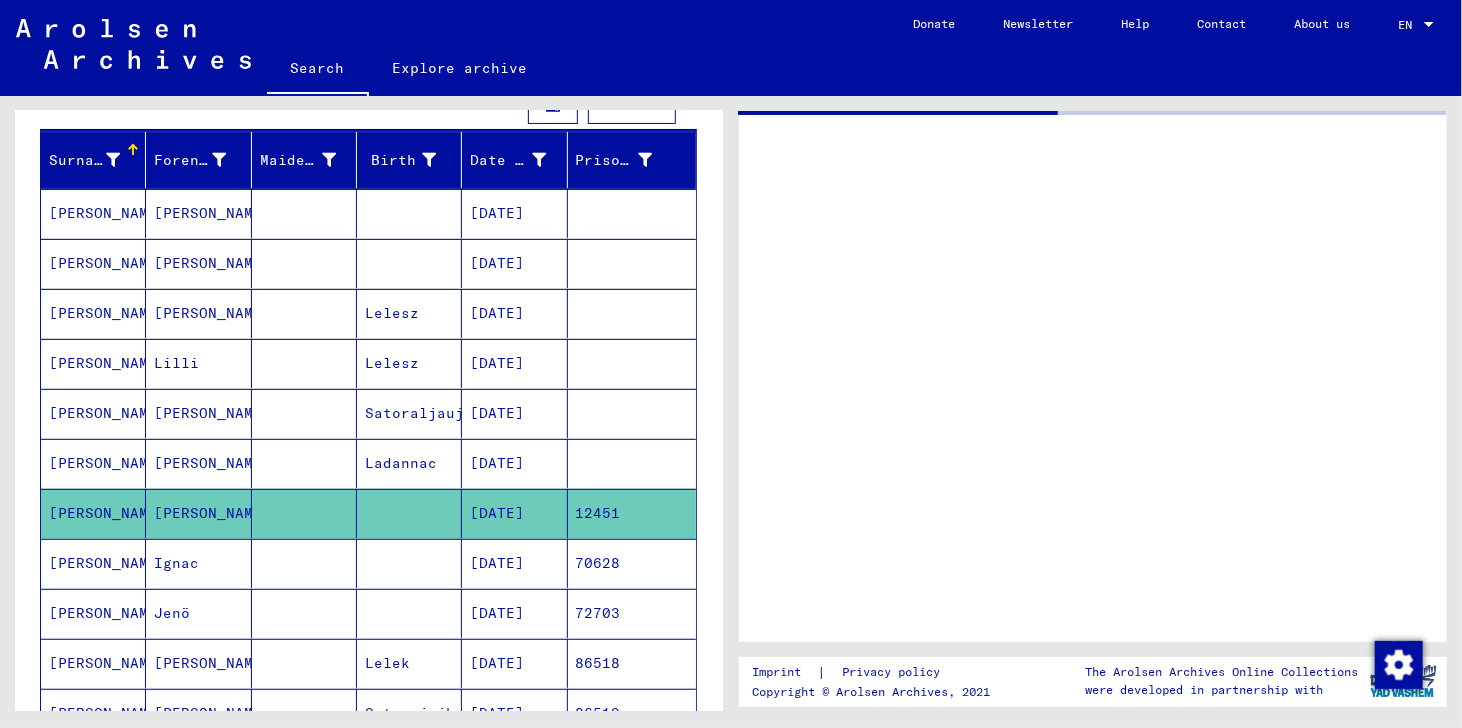 scroll, scrollTop: 0, scrollLeft: 0, axis: both 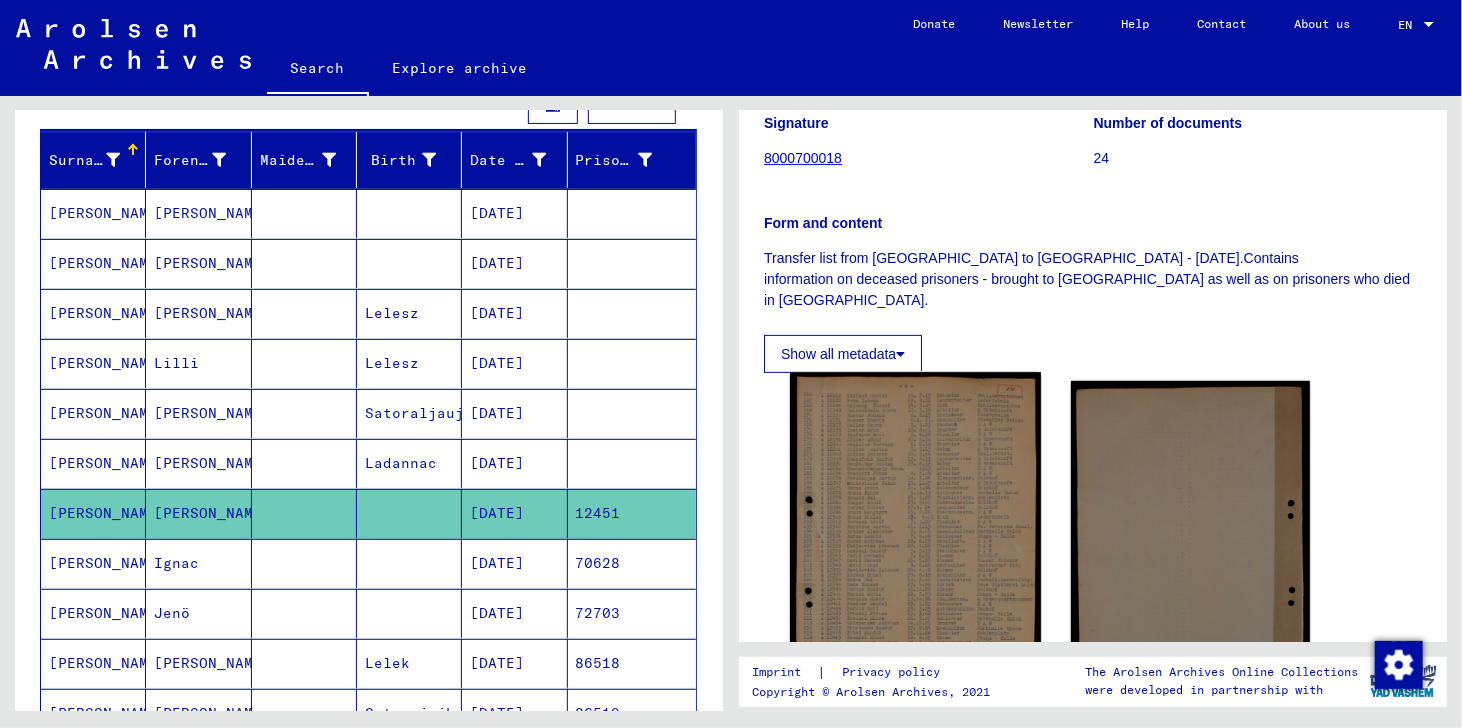 click 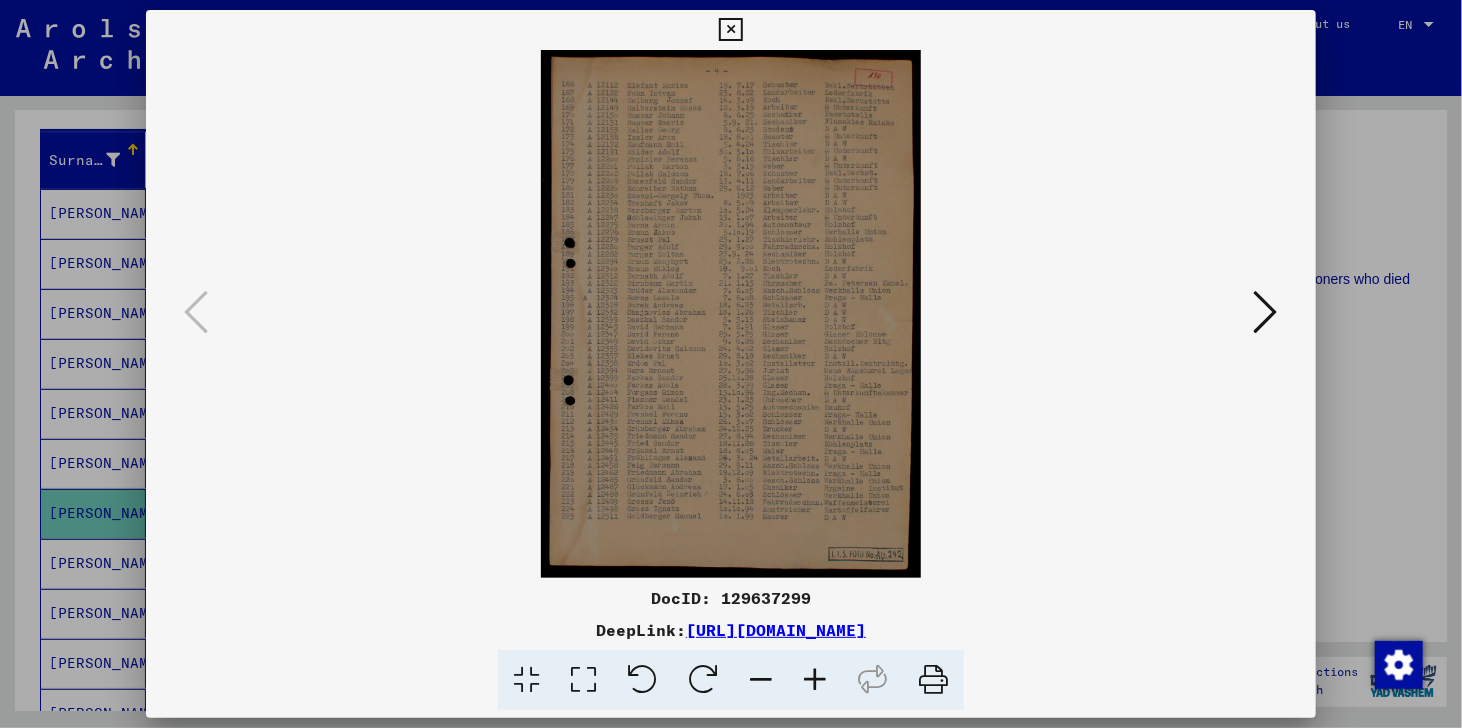 click at bounding box center (730, 30) 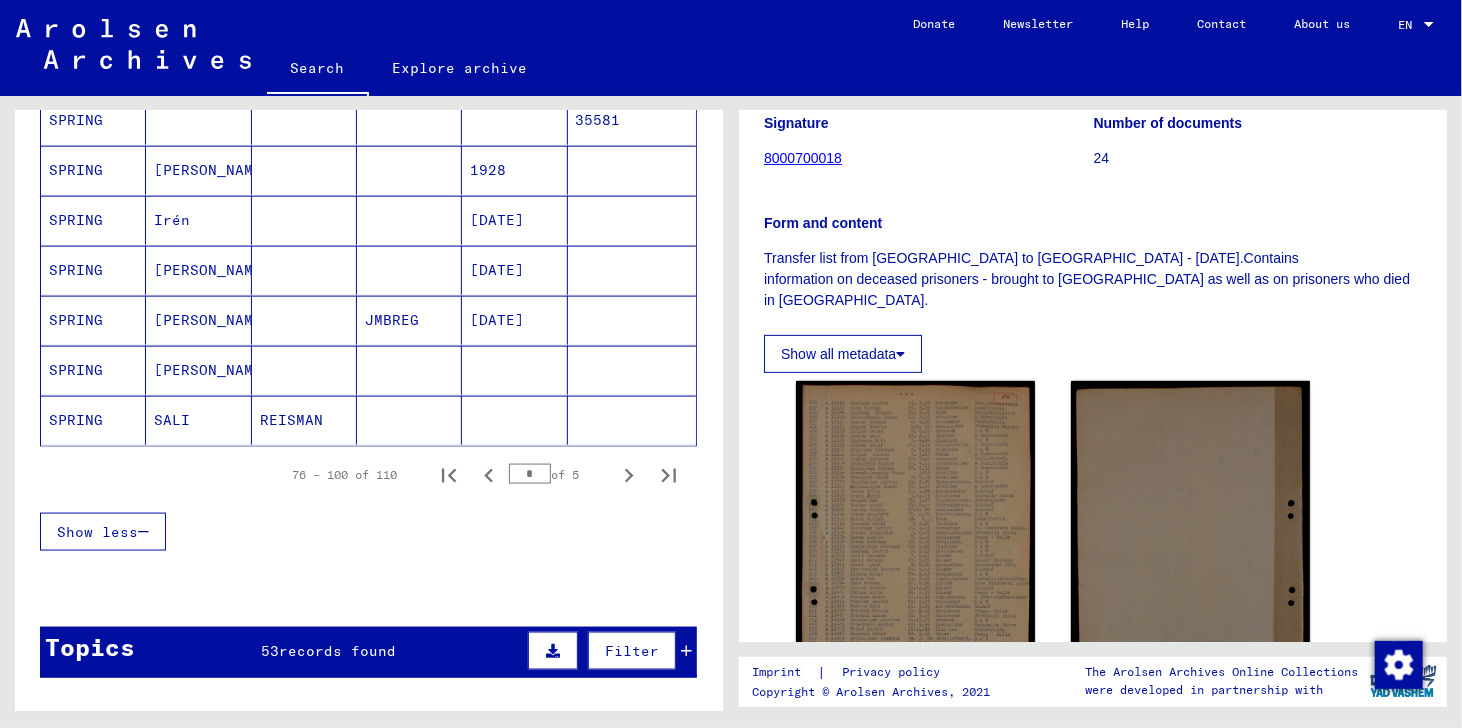 scroll, scrollTop: 1212, scrollLeft: 0, axis: vertical 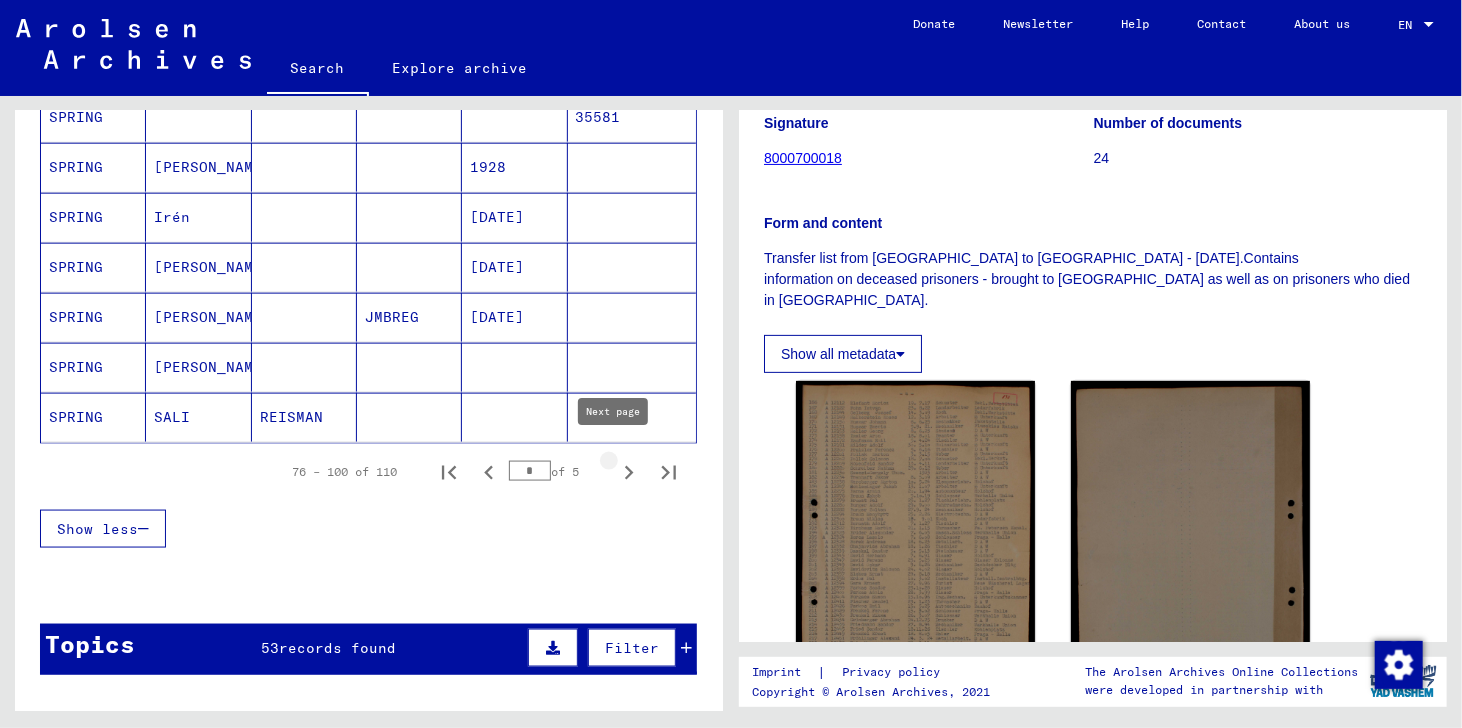click 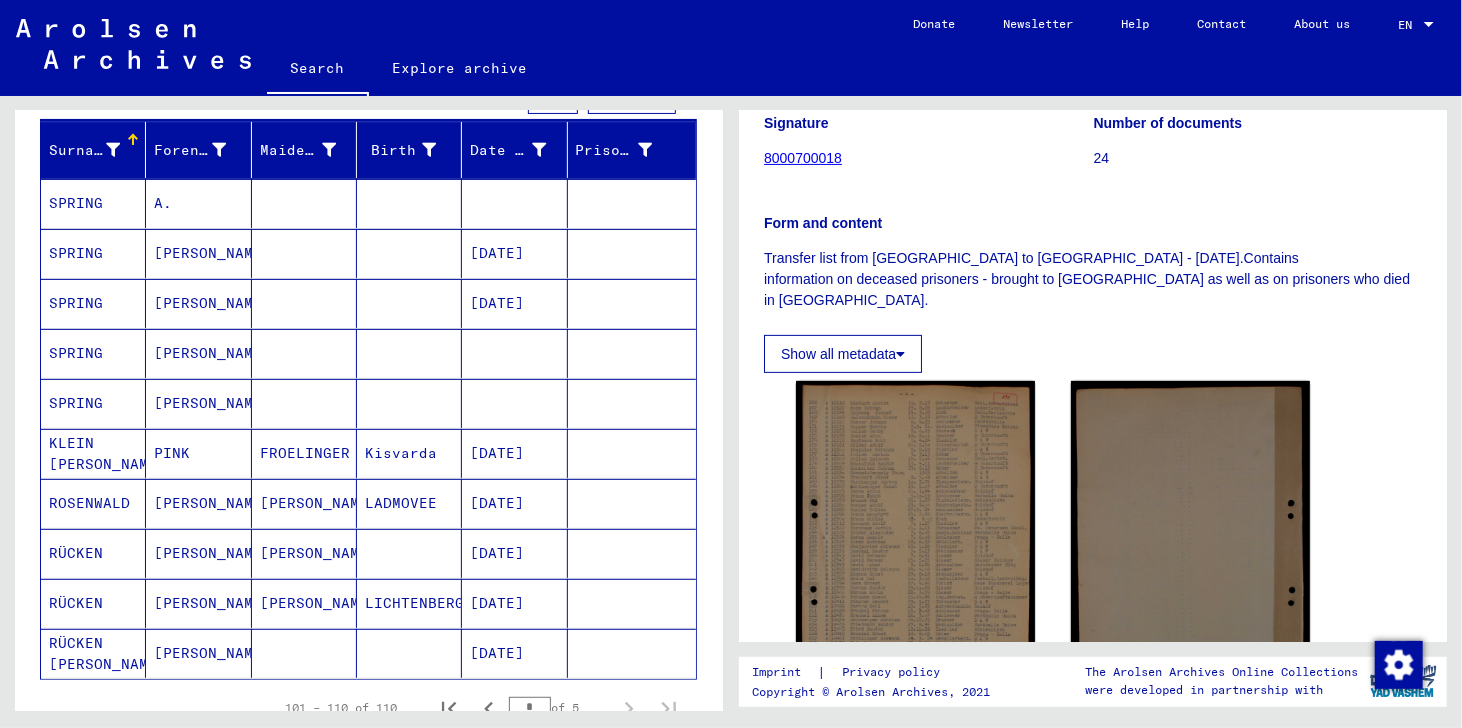 scroll, scrollTop: 228, scrollLeft: 0, axis: vertical 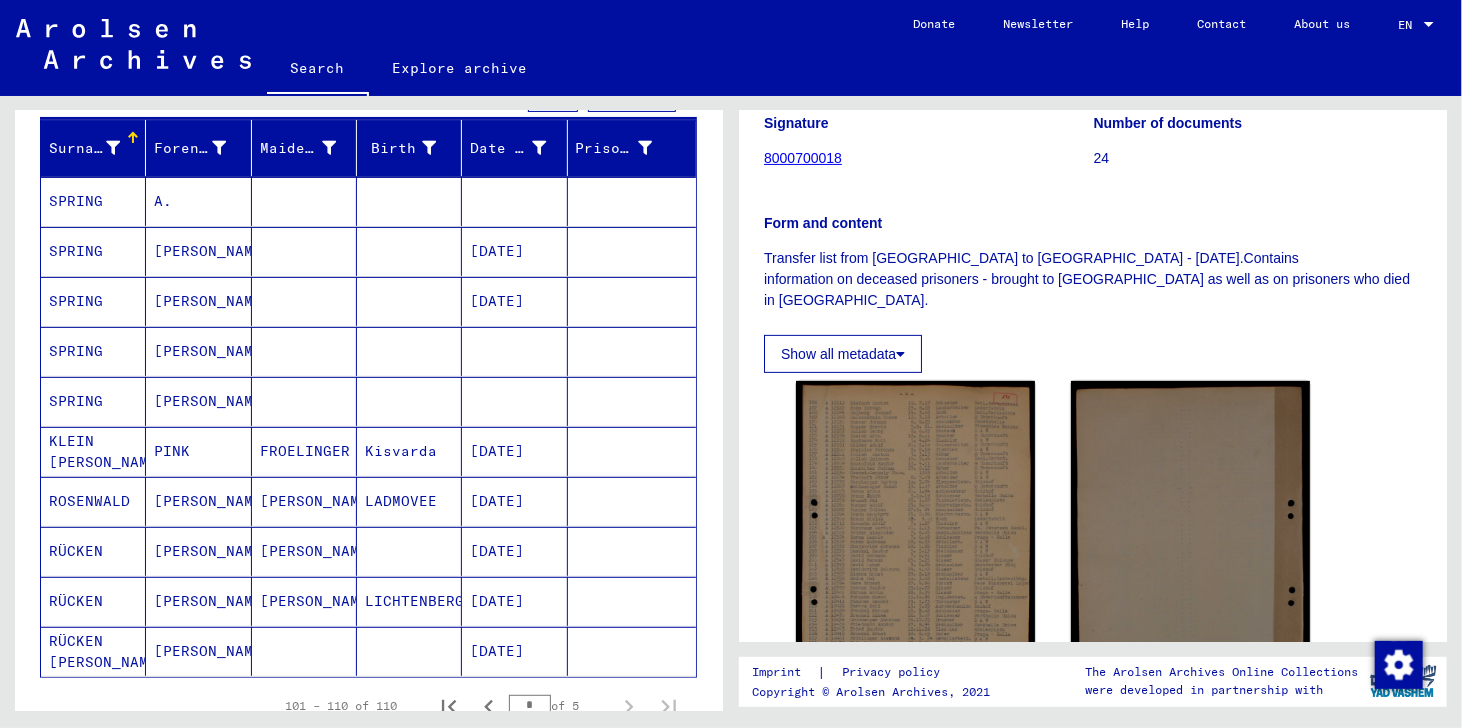 click on "KLEIN FRÖHLINGER" at bounding box center (93, 501) 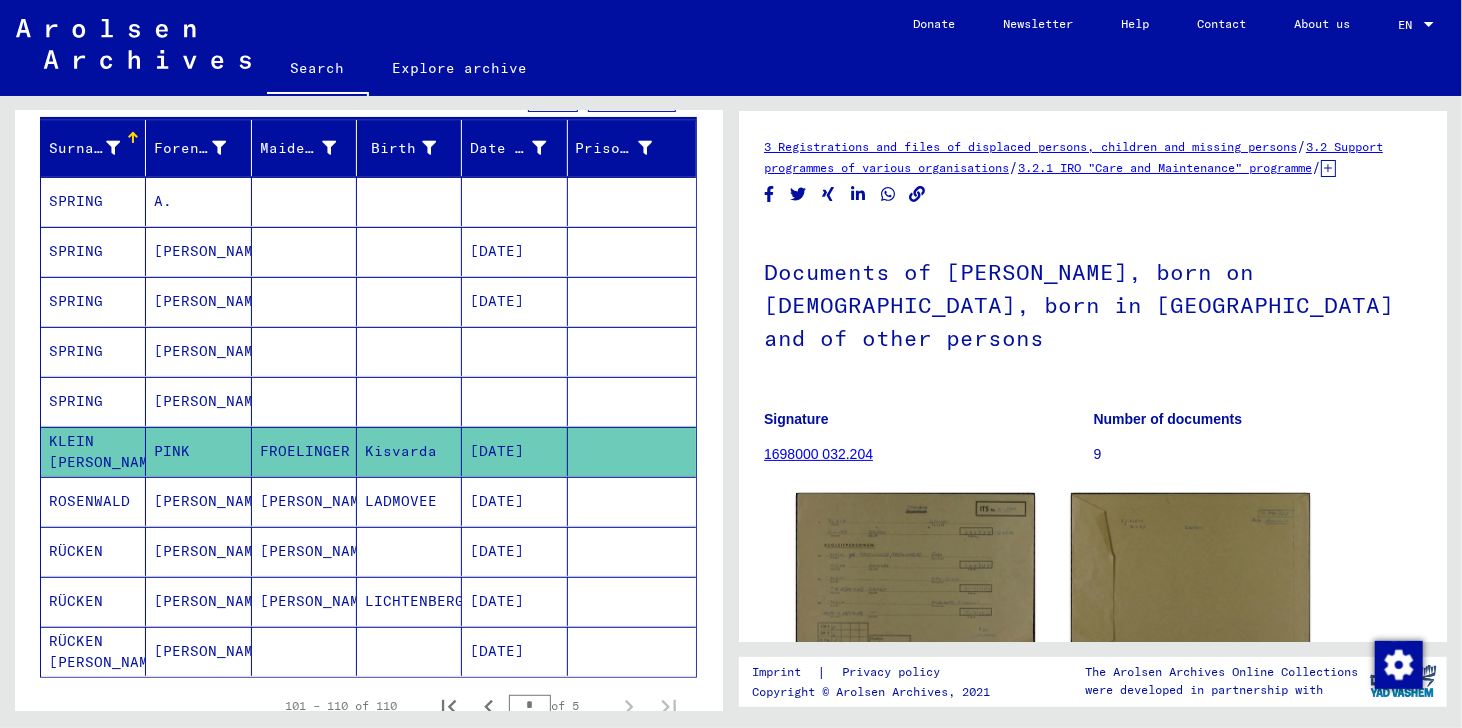 scroll, scrollTop: 0, scrollLeft: 0, axis: both 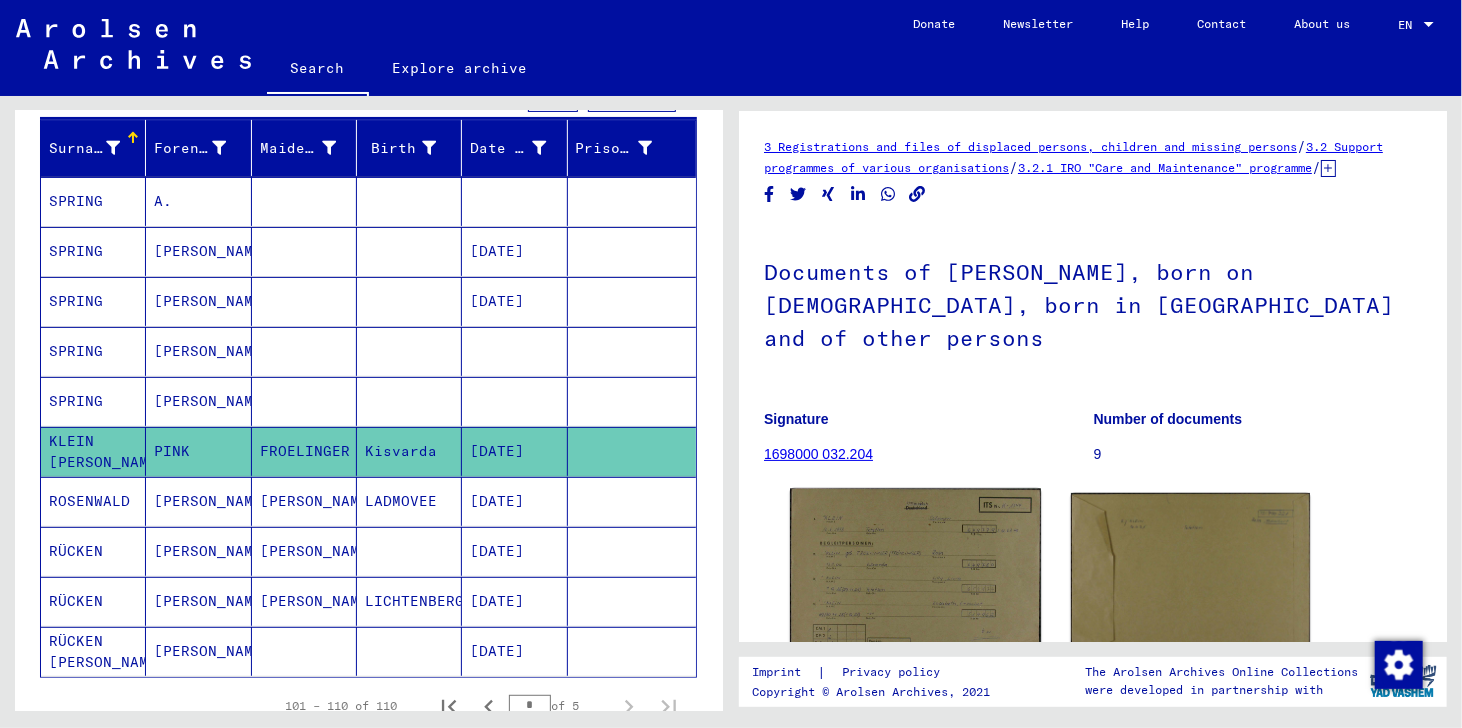 click 